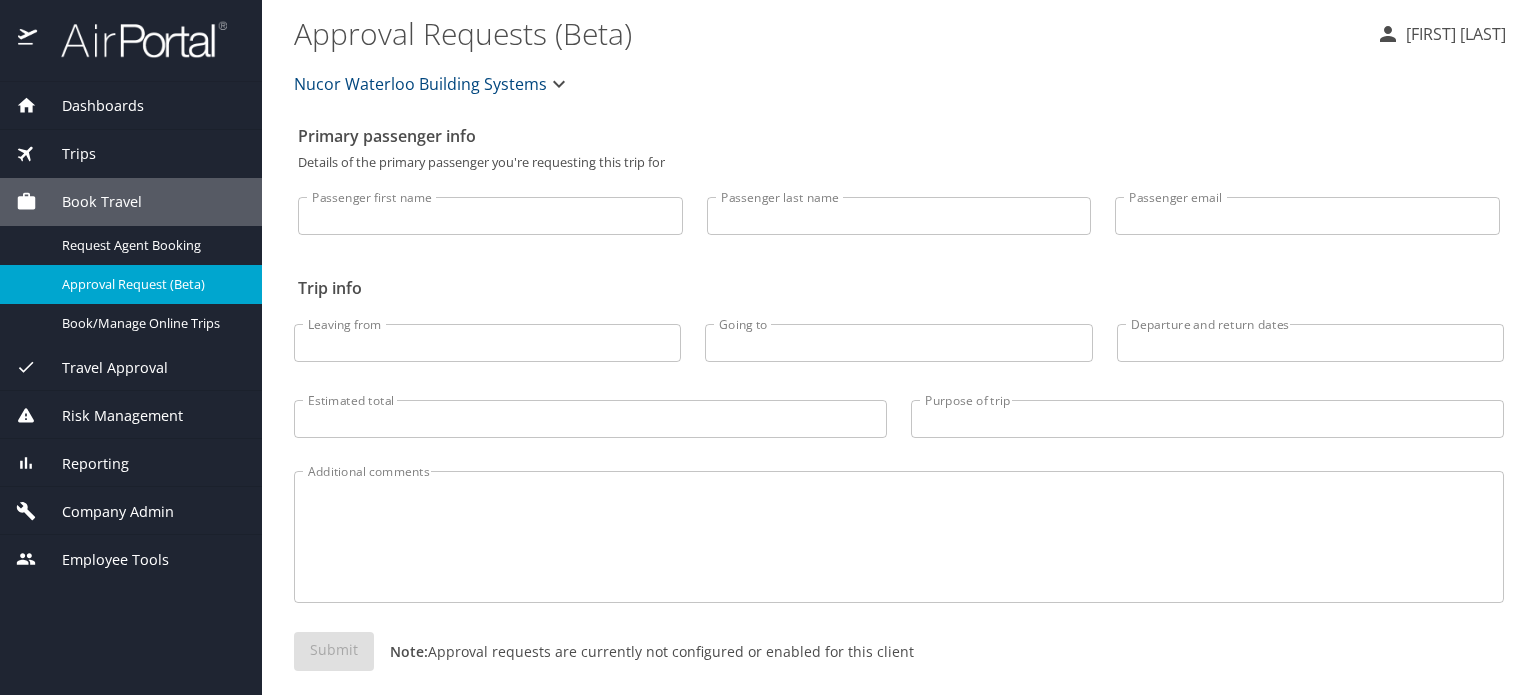 scroll, scrollTop: 0, scrollLeft: 0, axis: both 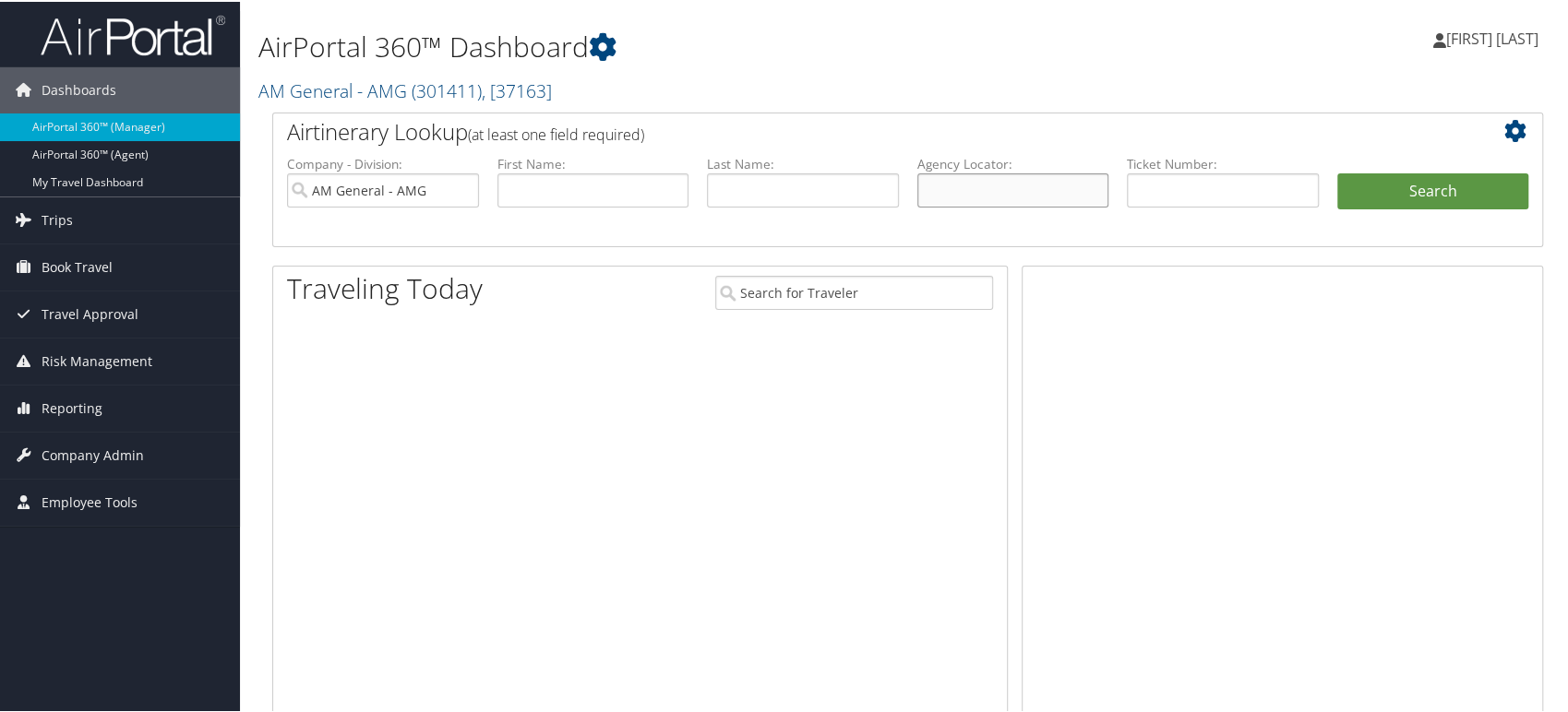 click at bounding box center (1013, 188) 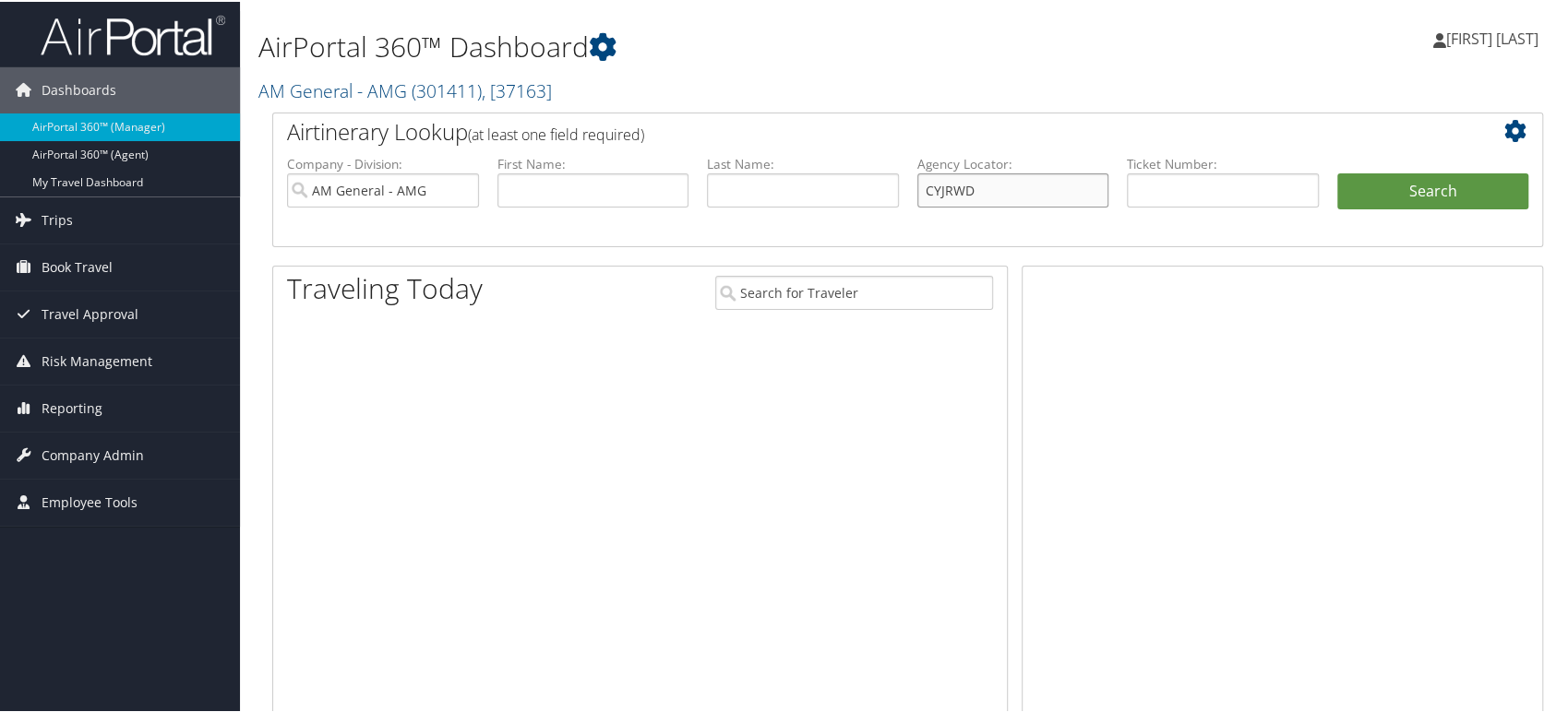 type on "CYJRWD" 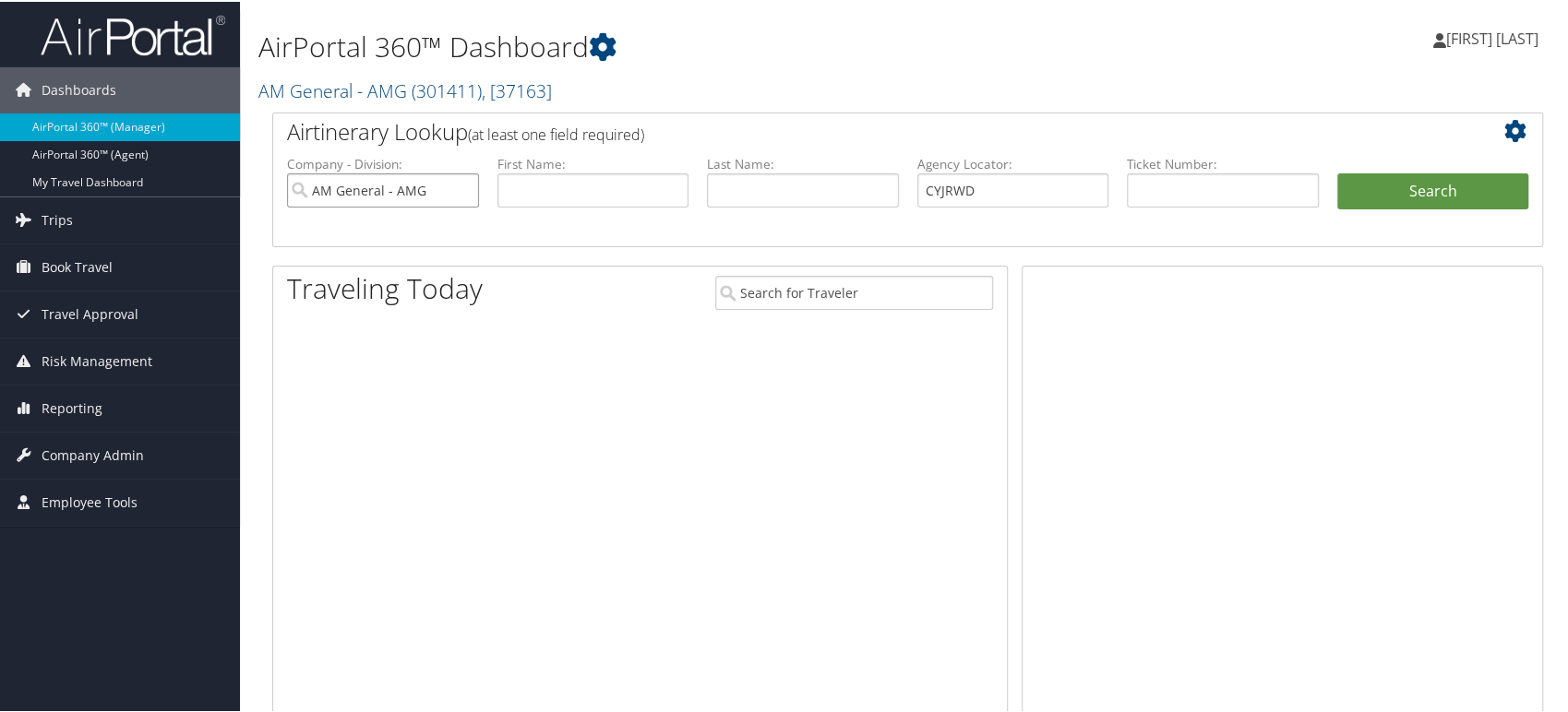 click on "AM General - AMG" at bounding box center [383, 188] 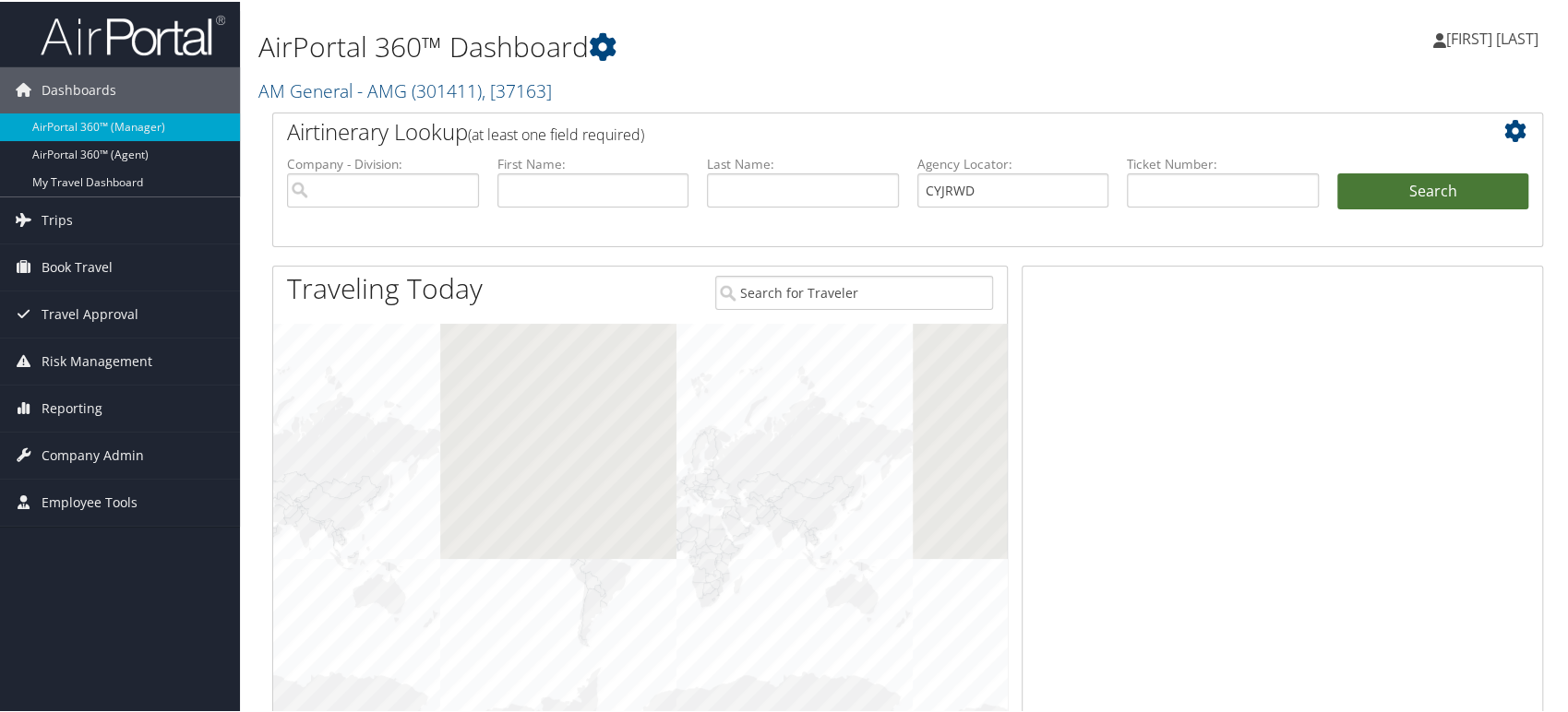 click on "Search" at bounding box center [1433, 190] 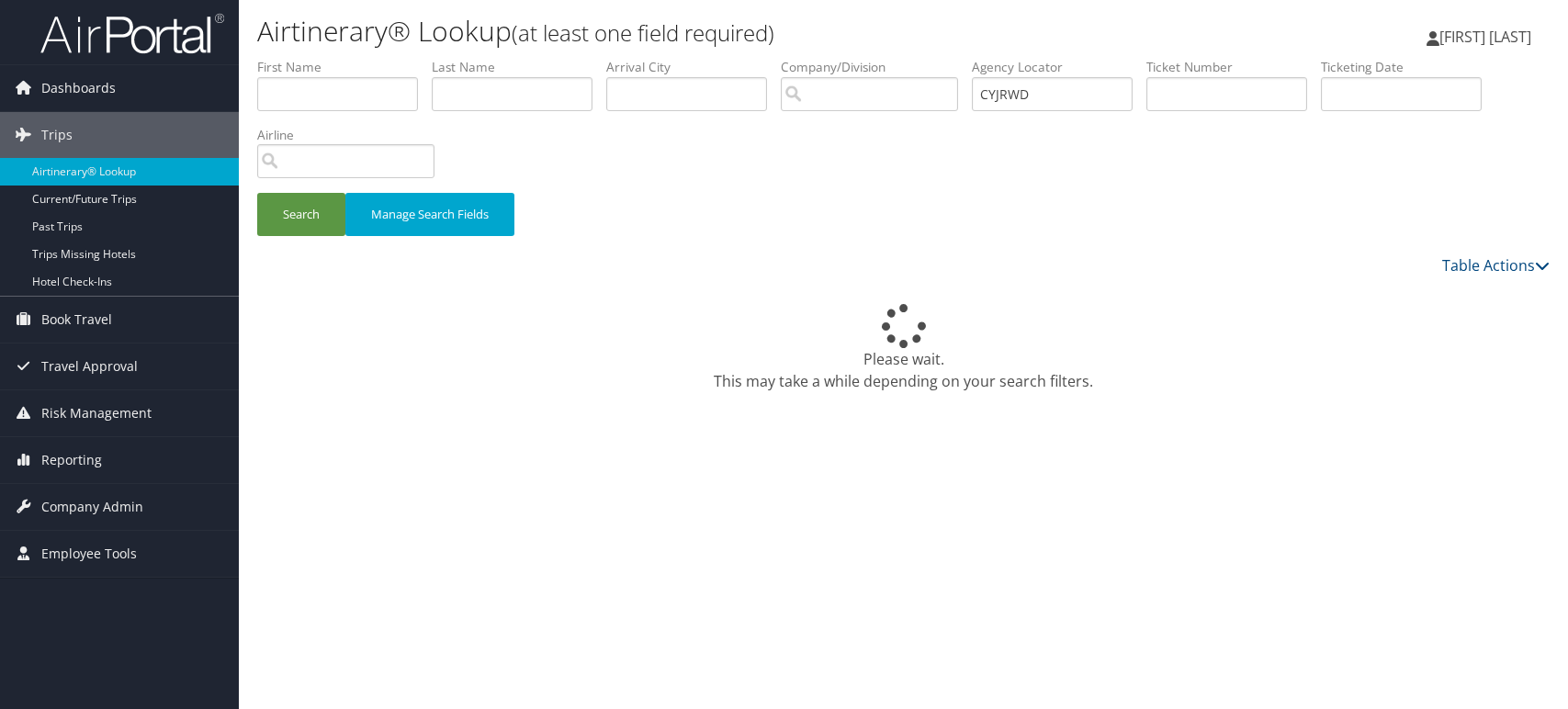 scroll, scrollTop: 0, scrollLeft: 0, axis: both 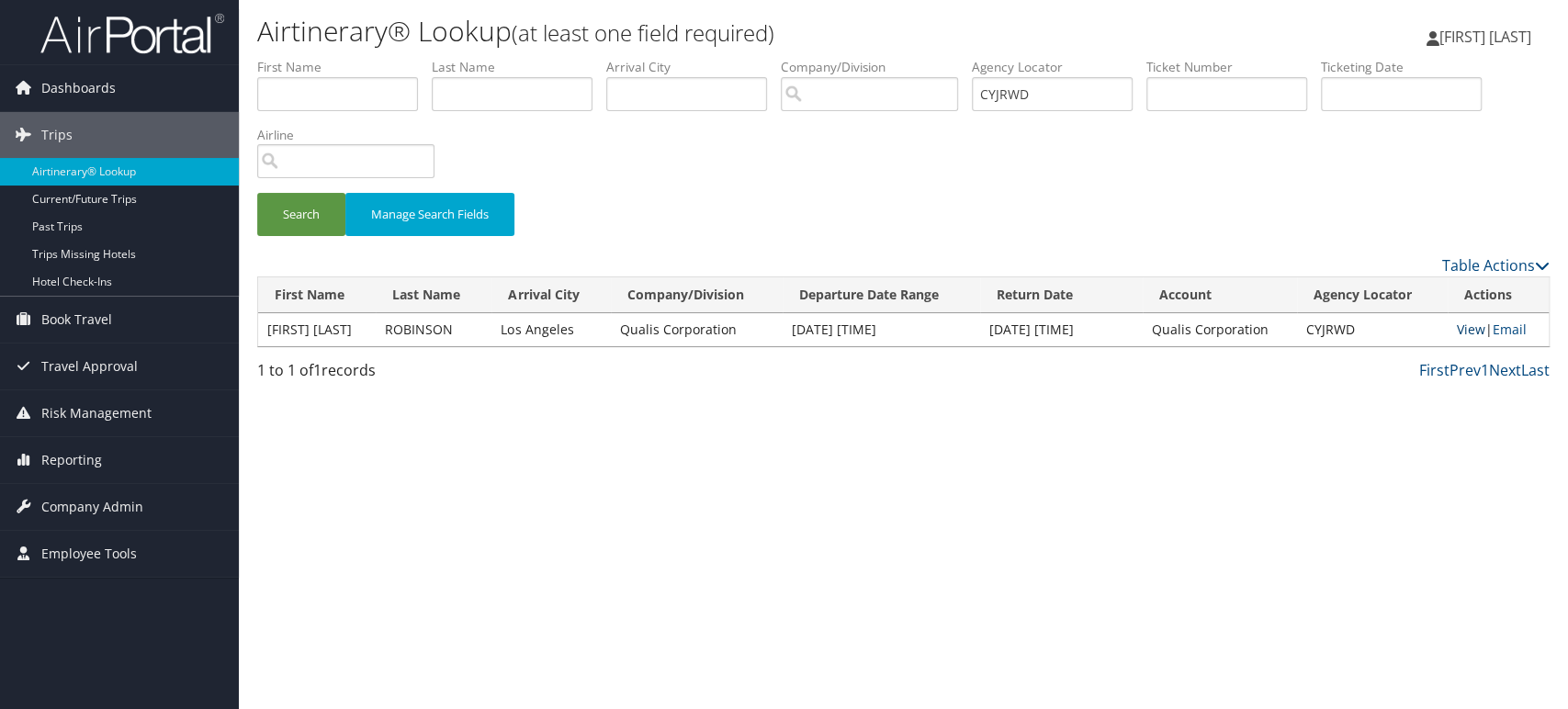 click on "View" at bounding box center [1471, 329] 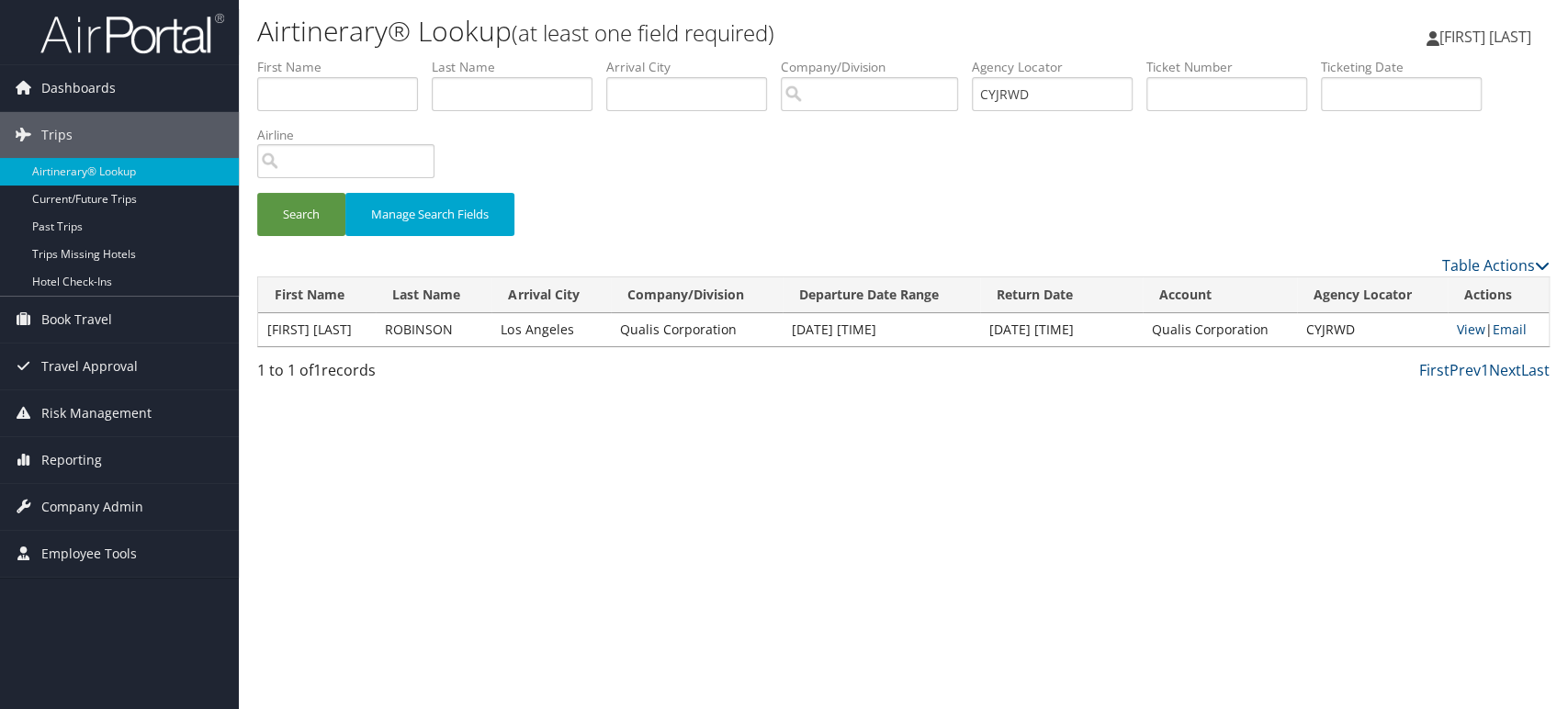 click at bounding box center [132, 33] 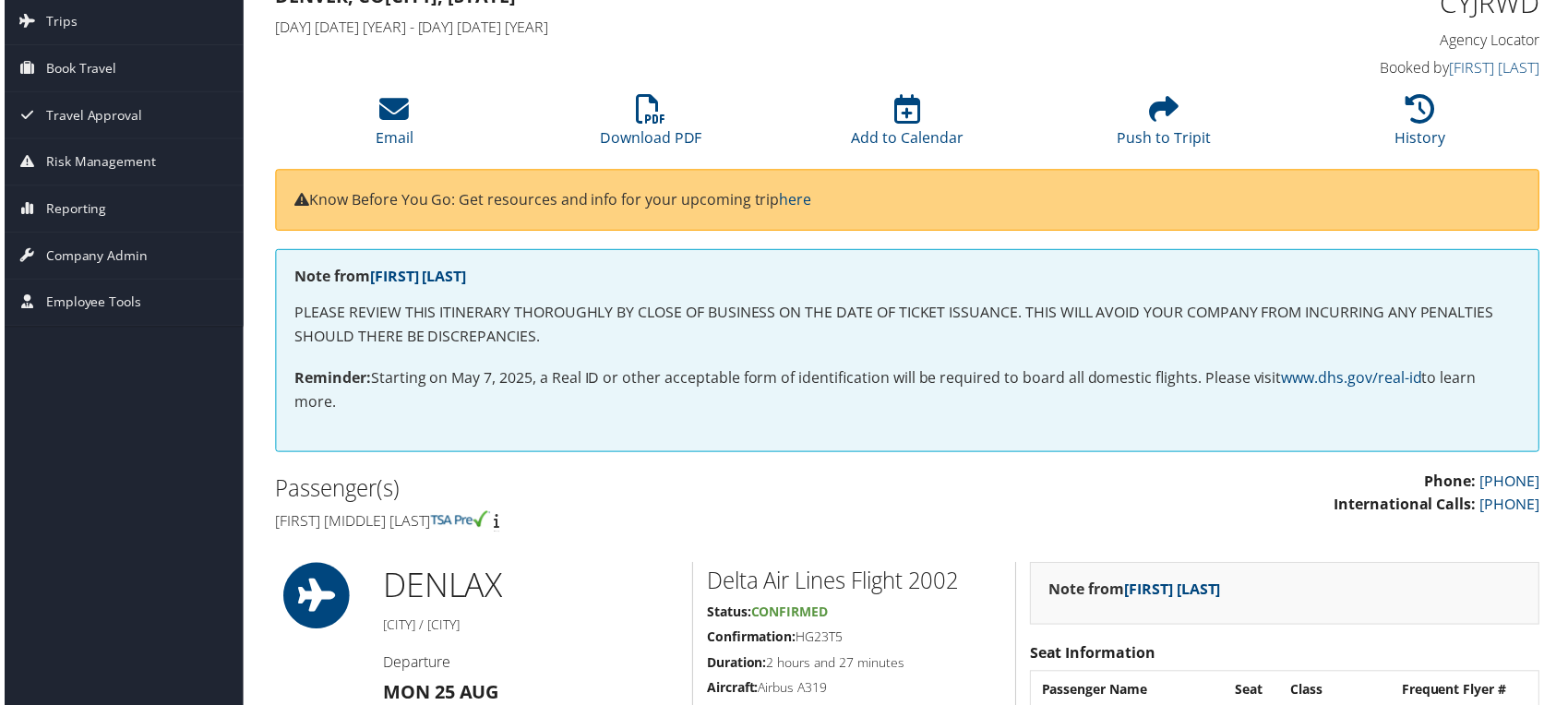 scroll, scrollTop: 0, scrollLeft: 0, axis: both 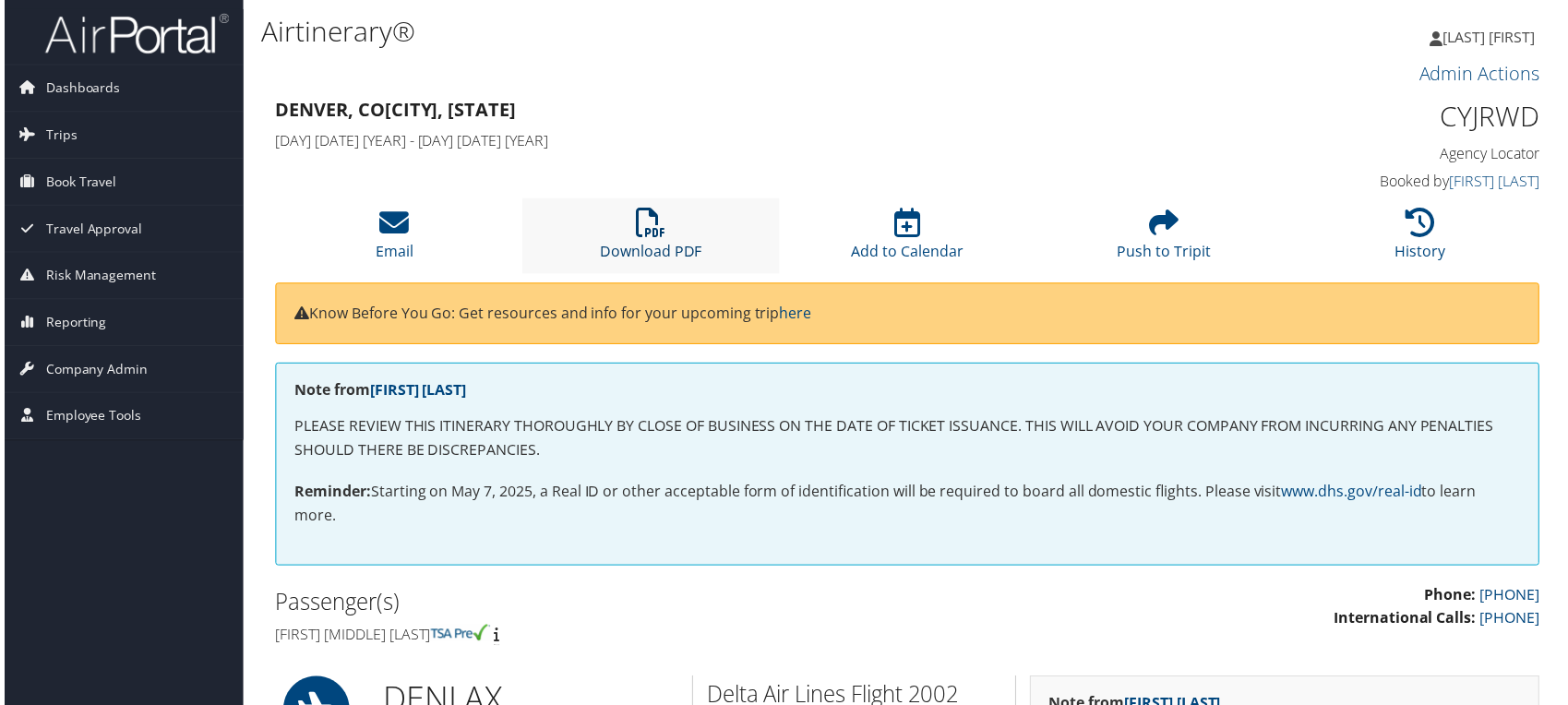 click at bounding box center (650, 223) 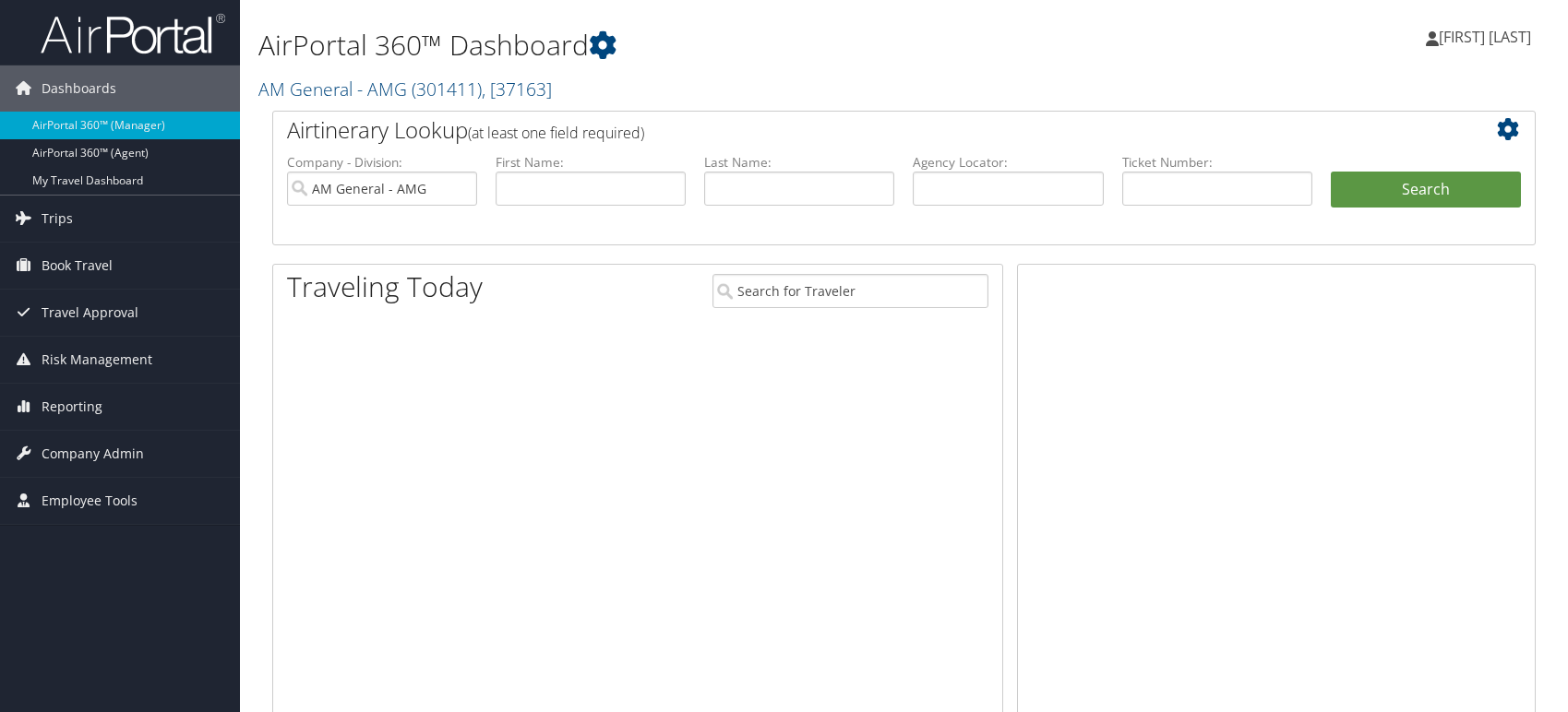 scroll, scrollTop: 0, scrollLeft: 0, axis: both 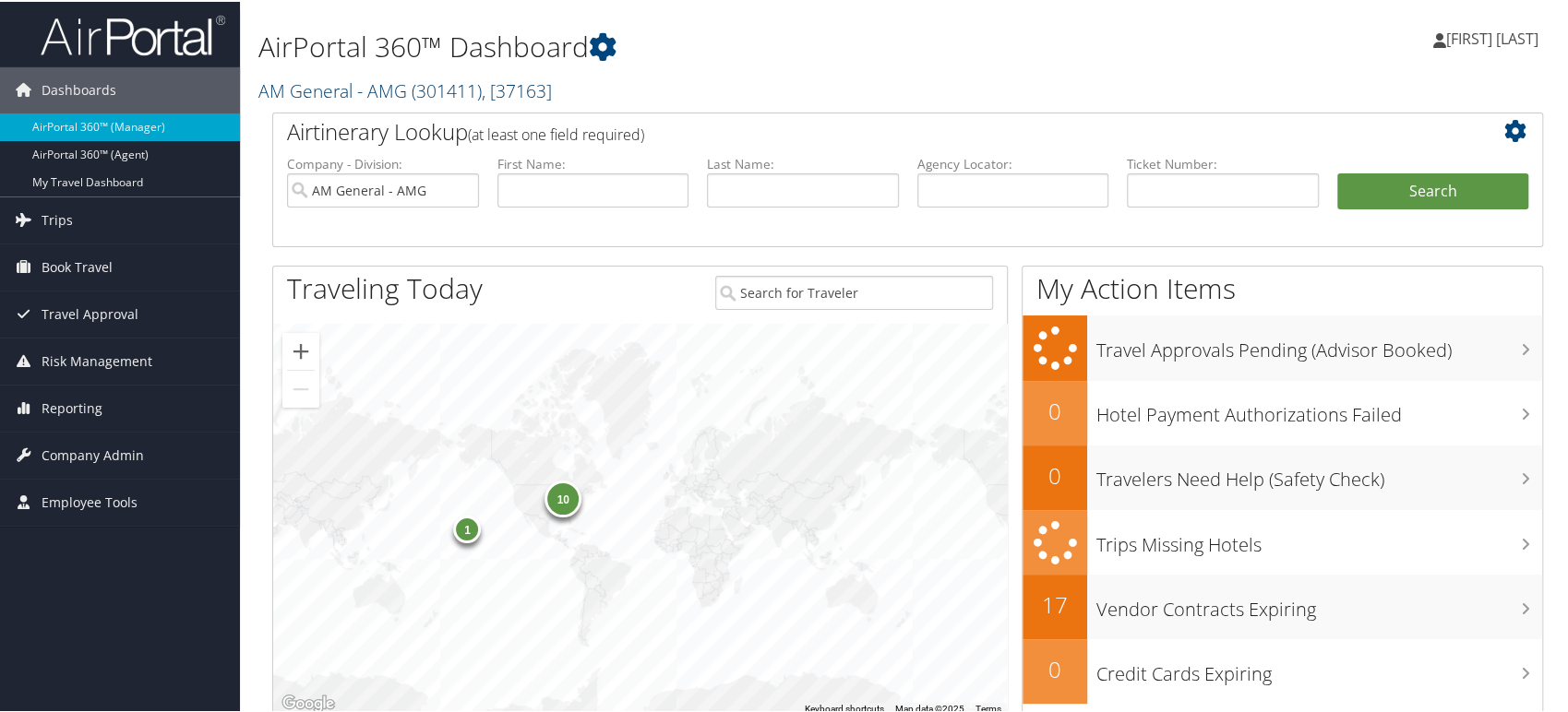 click on "( 301411 )" at bounding box center (447, 89) 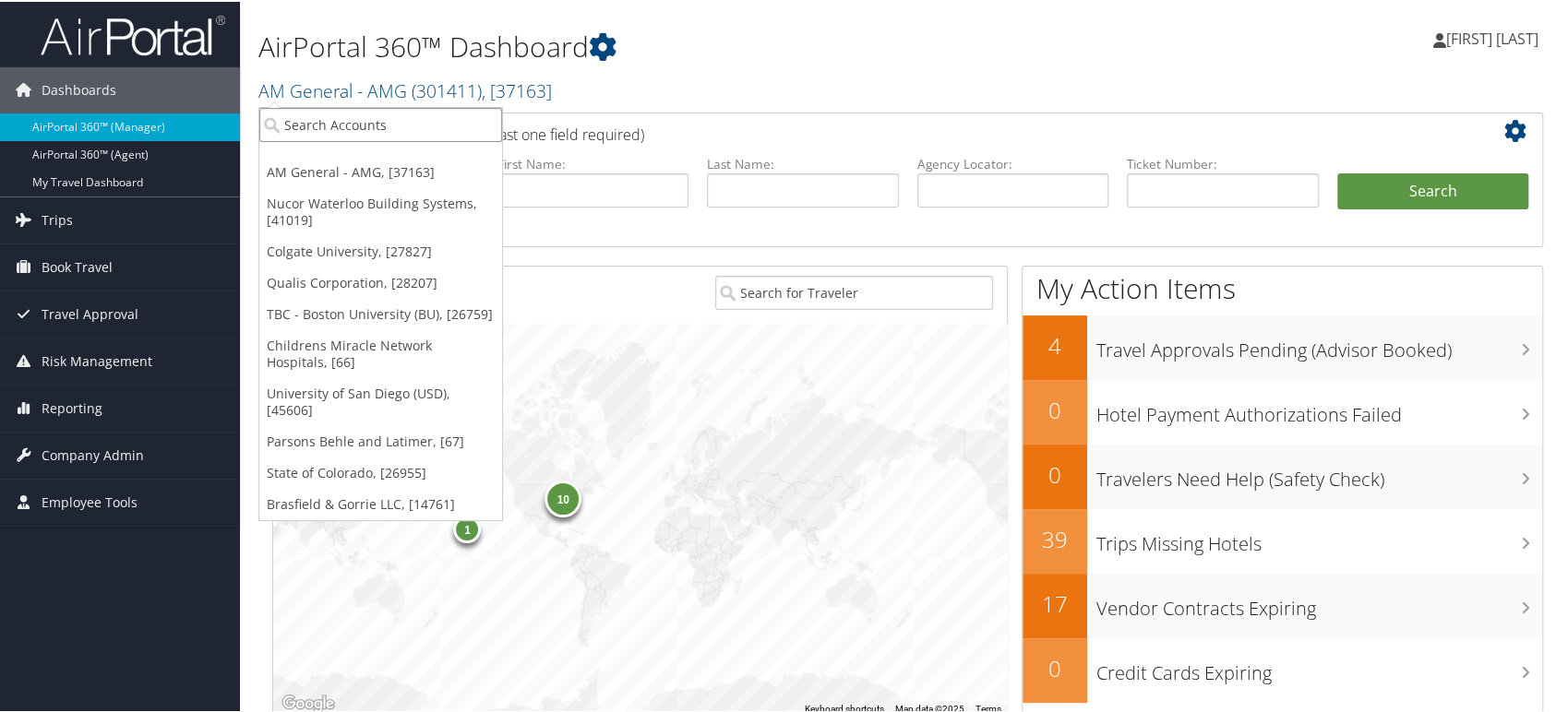 click at bounding box center [380, 123] 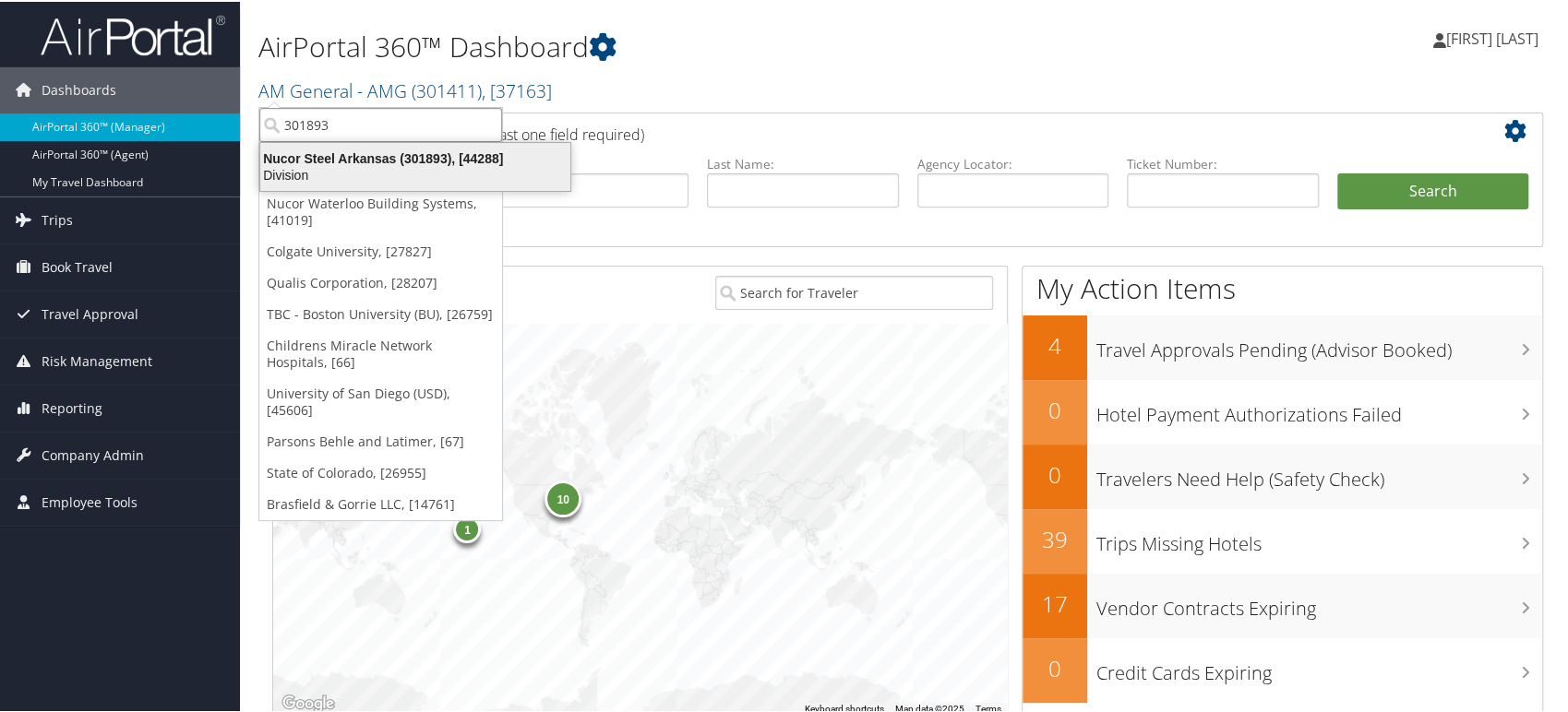 click on "Nucor Steel Arkansas (301893), [44288]" at bounding box center (415, 157) 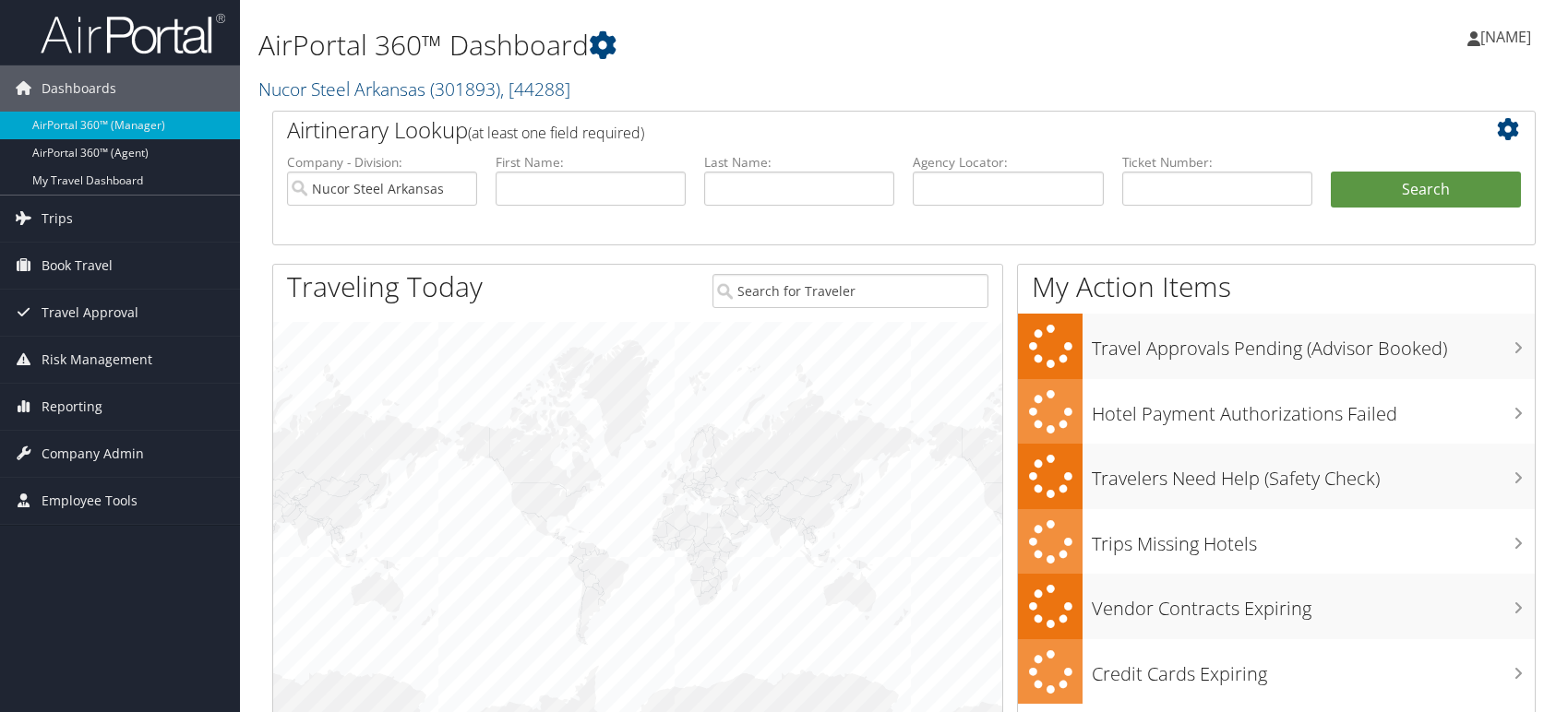 scroll, scrollTop: 0, scrollLeft: 0, axis: both 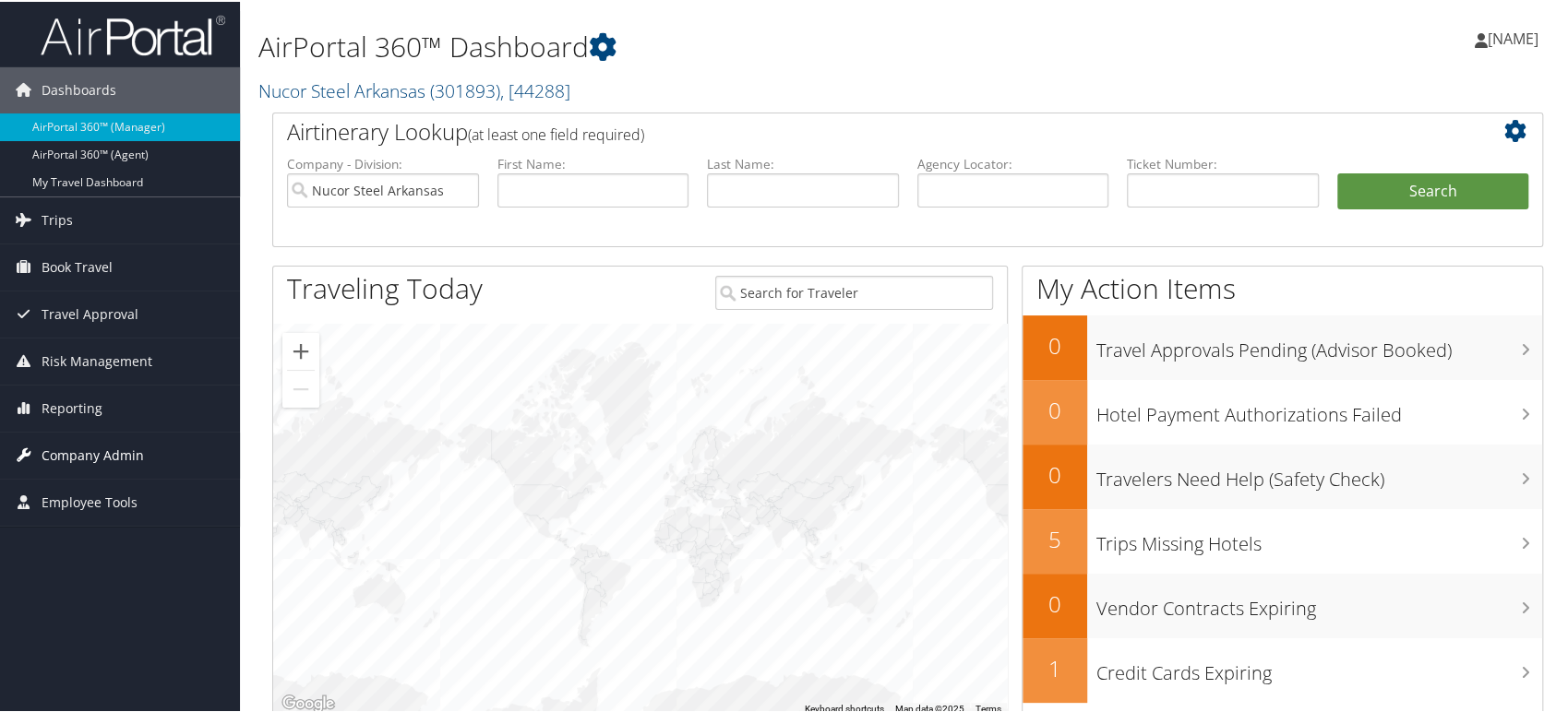 click on "Company Admin" at bounding box center (92, 454) 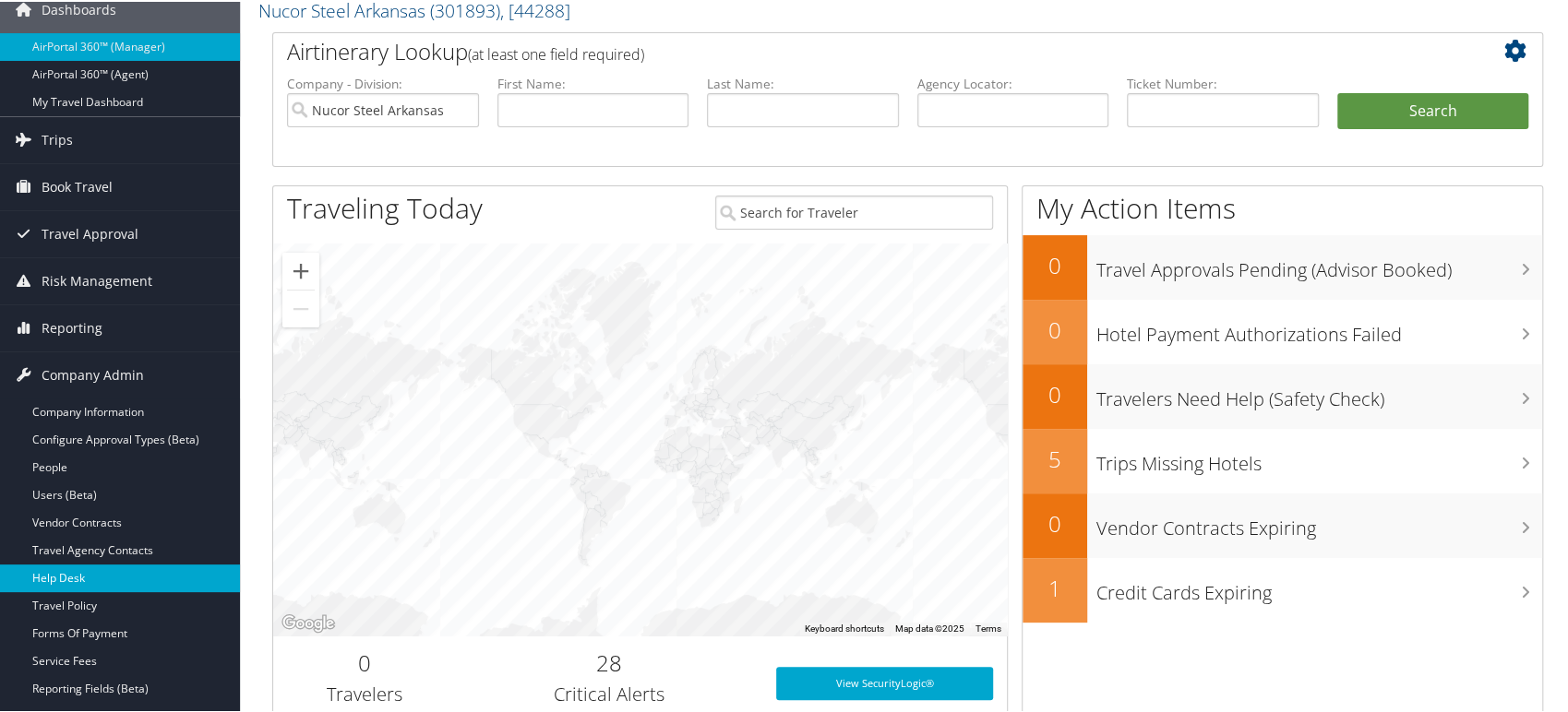 scroll, scrollTop: 102, scrollLeft: 0, axis: vertical 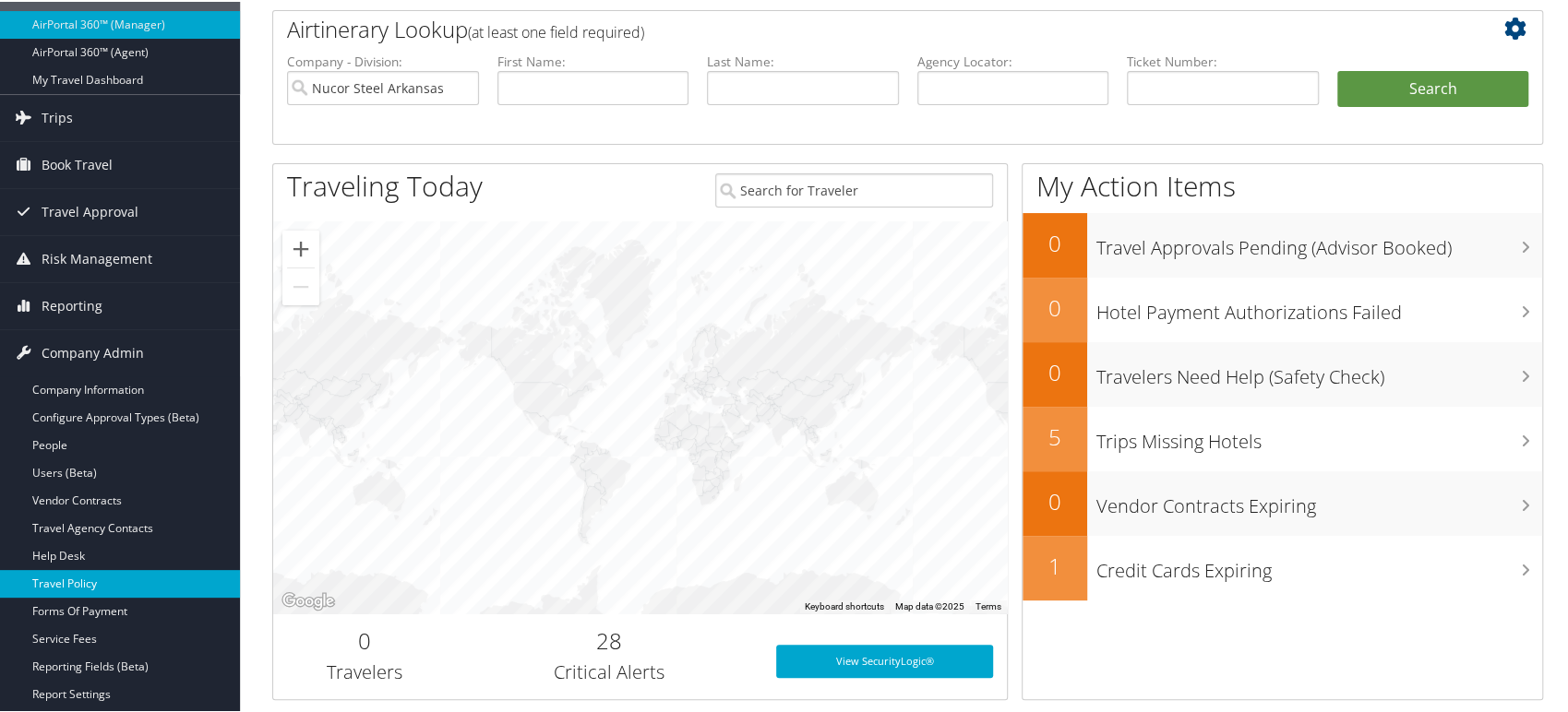 click on "Travel Policy" at bounding box center [120, 582] 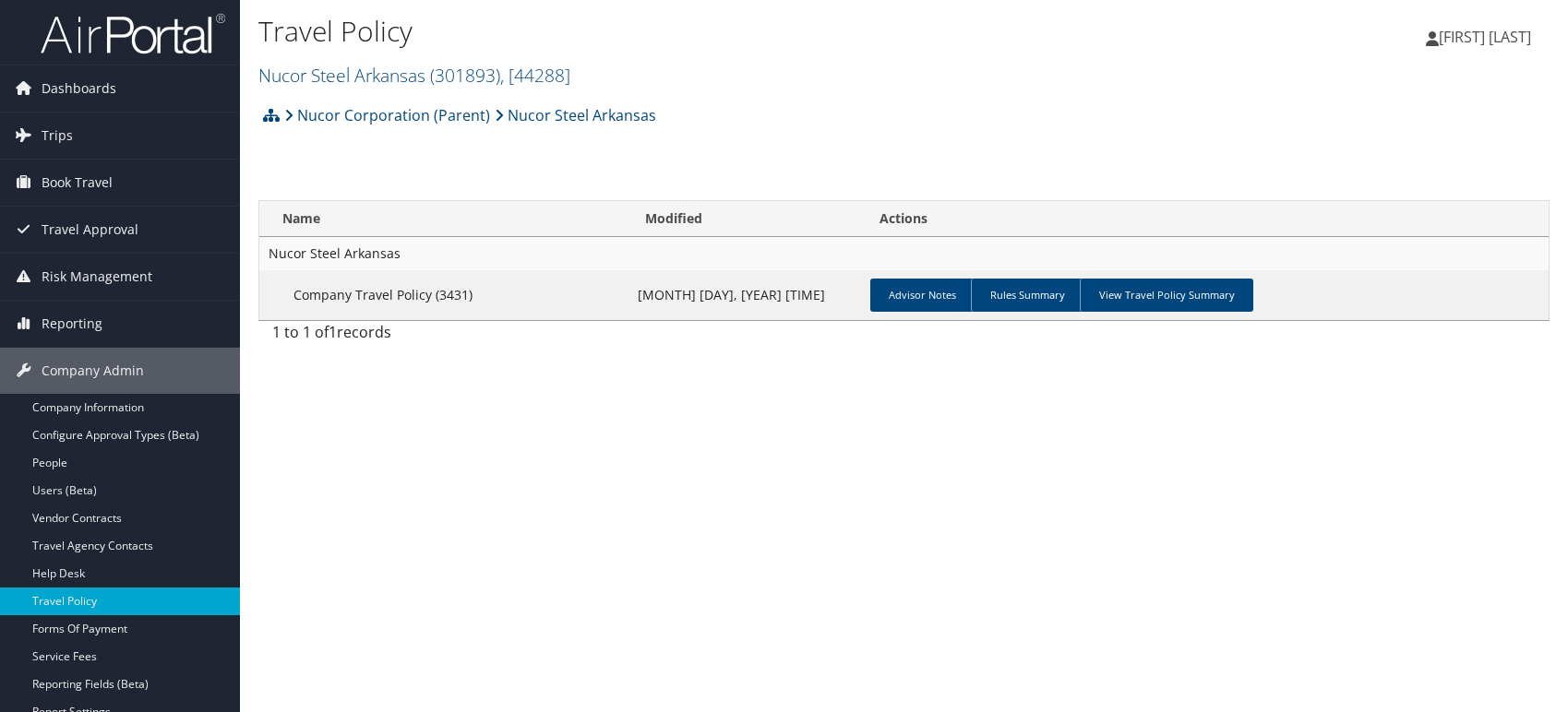 scroll, scrollTop: 0, scrollLeft: 0, axis: both 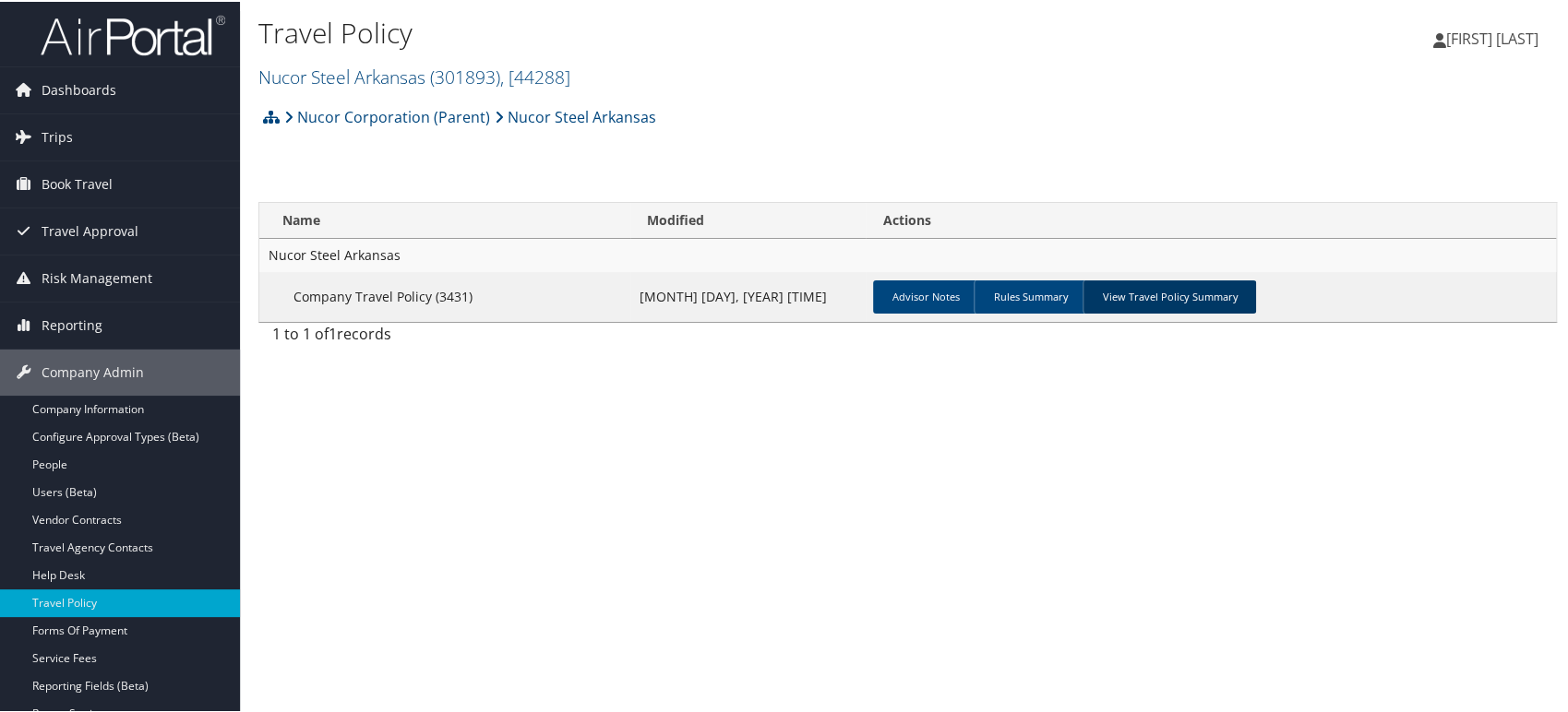 click on "View Travel Policy Summary" at bounding box center (1169, 295) 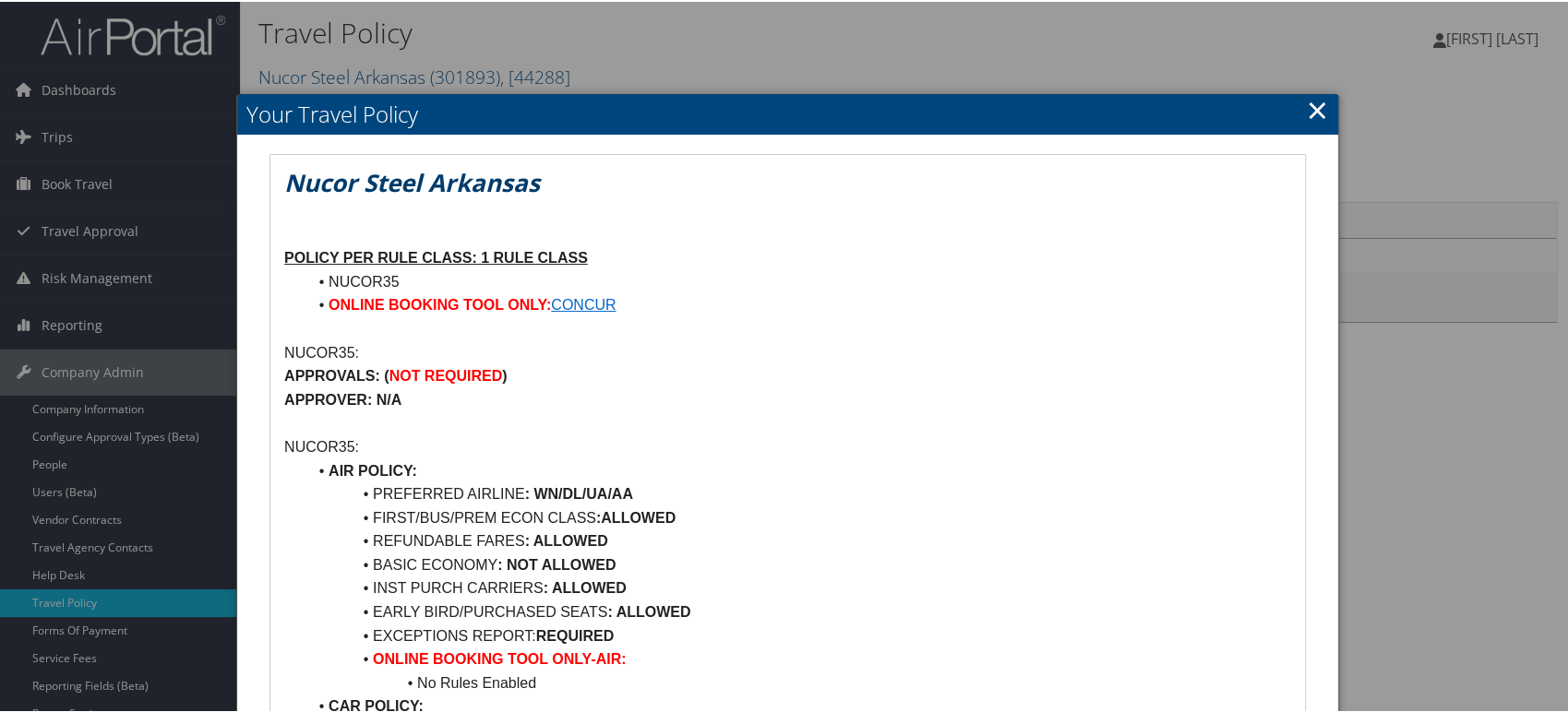 scroll, scrollTop: 0, scrollLeft: 0, axis: both 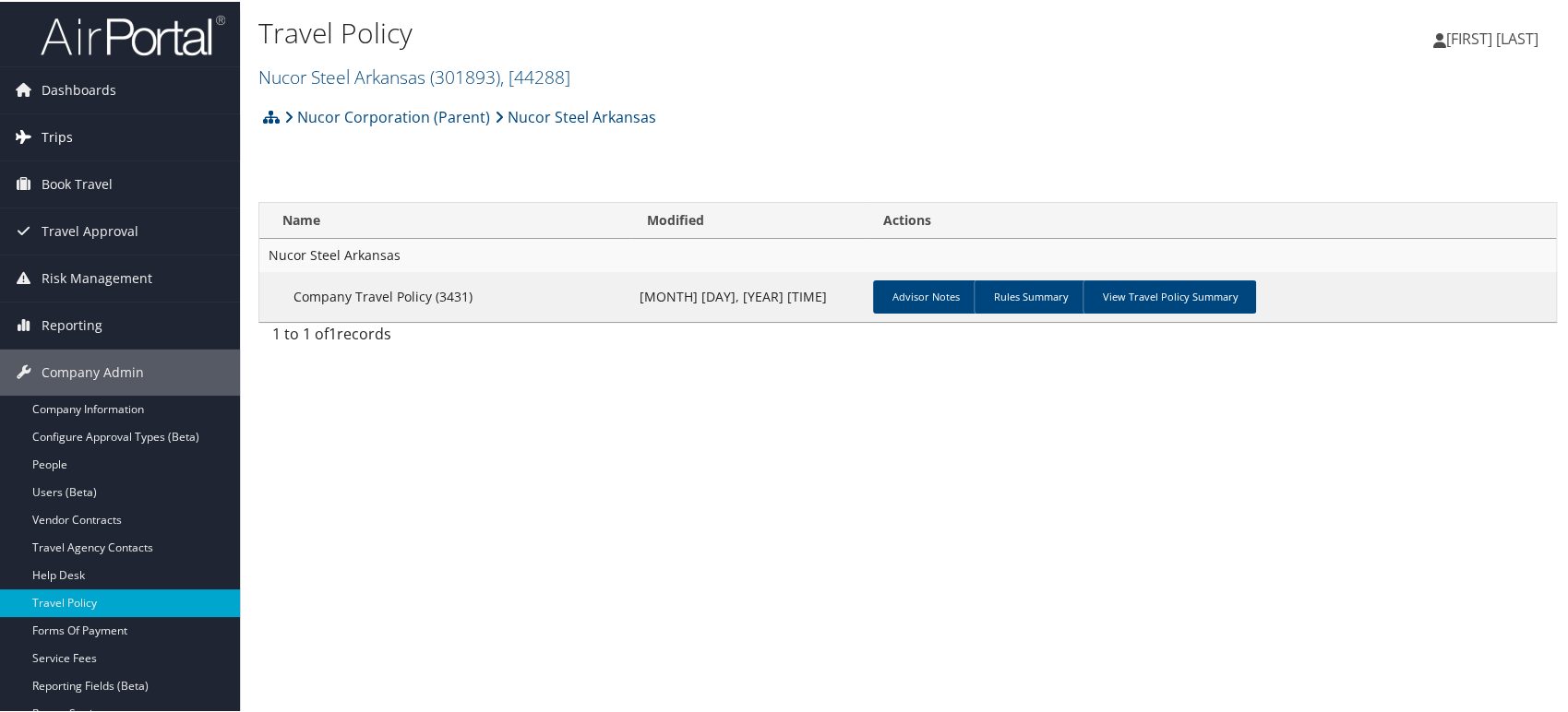 click on "Trips" at bounding box center (57, 136) 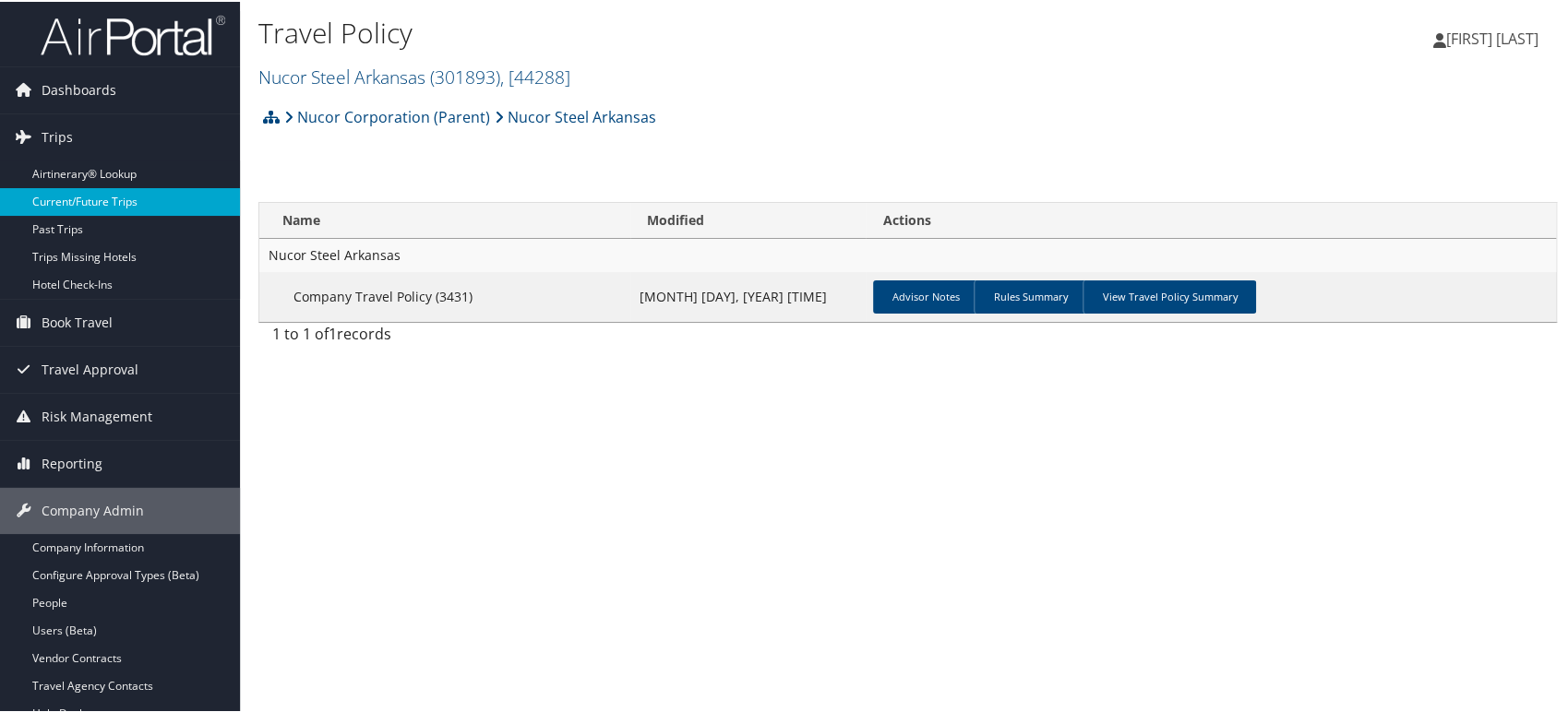 click on "Current/Future Trips" at bounding box center (120, 200) 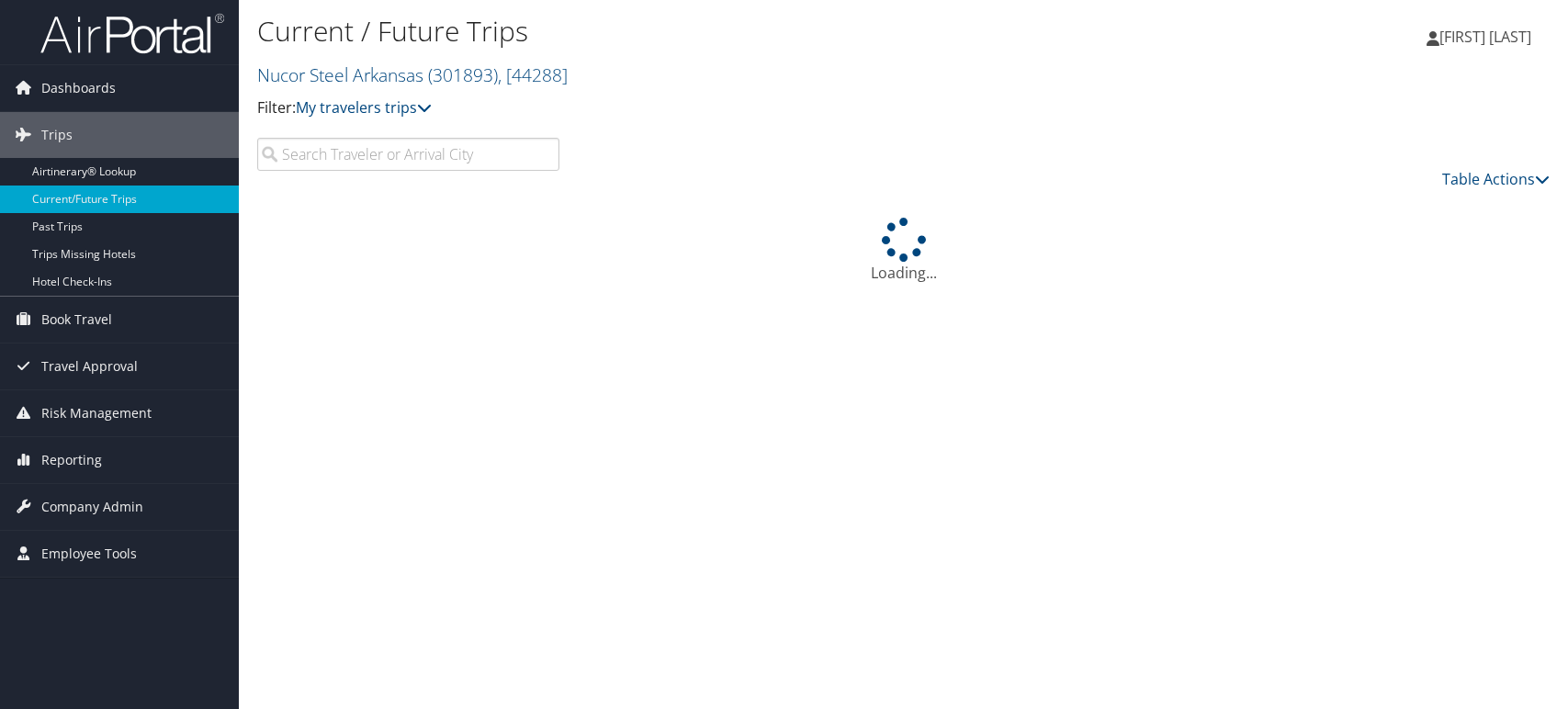 scroll, scrollTop: 0, scrollLeft: 0, axis: both 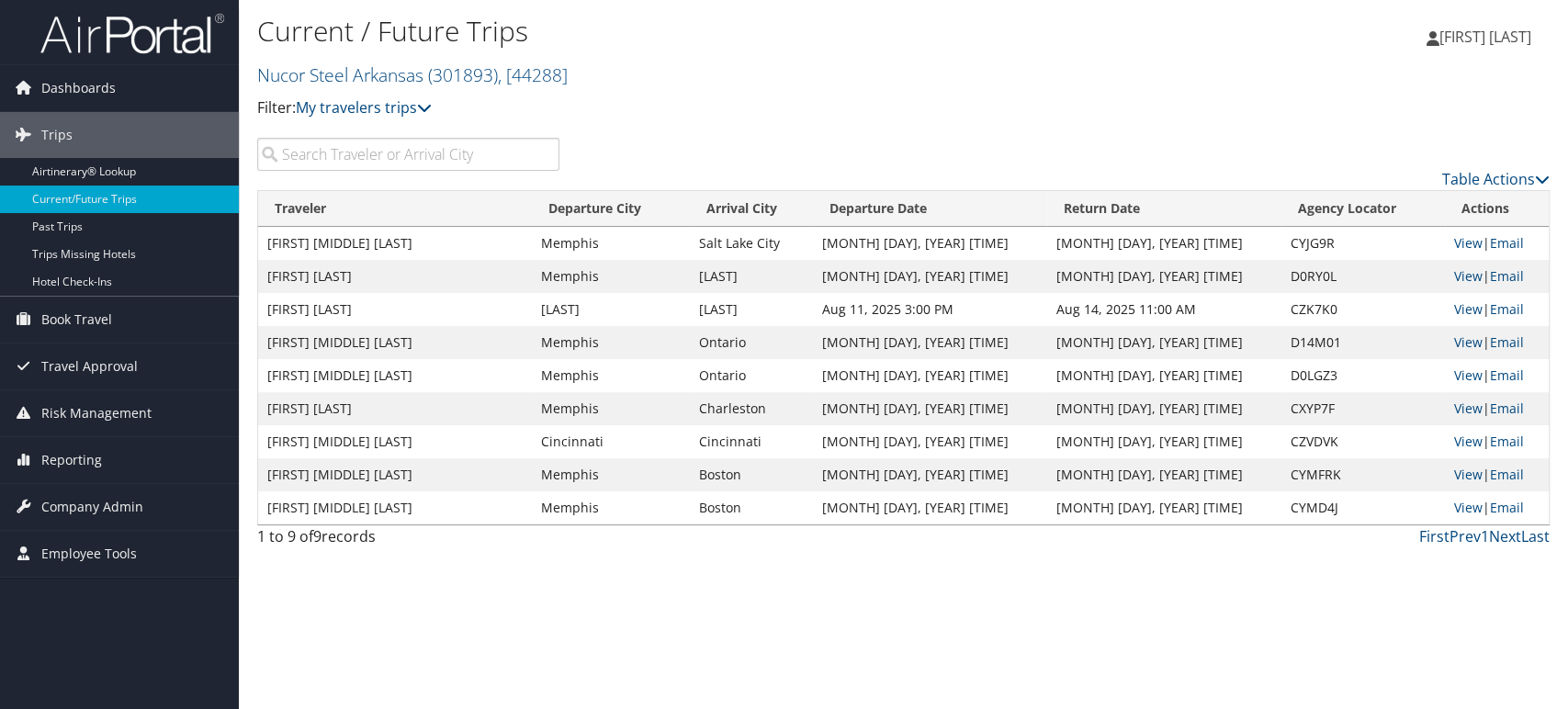 click at bounding box center (408, 154) 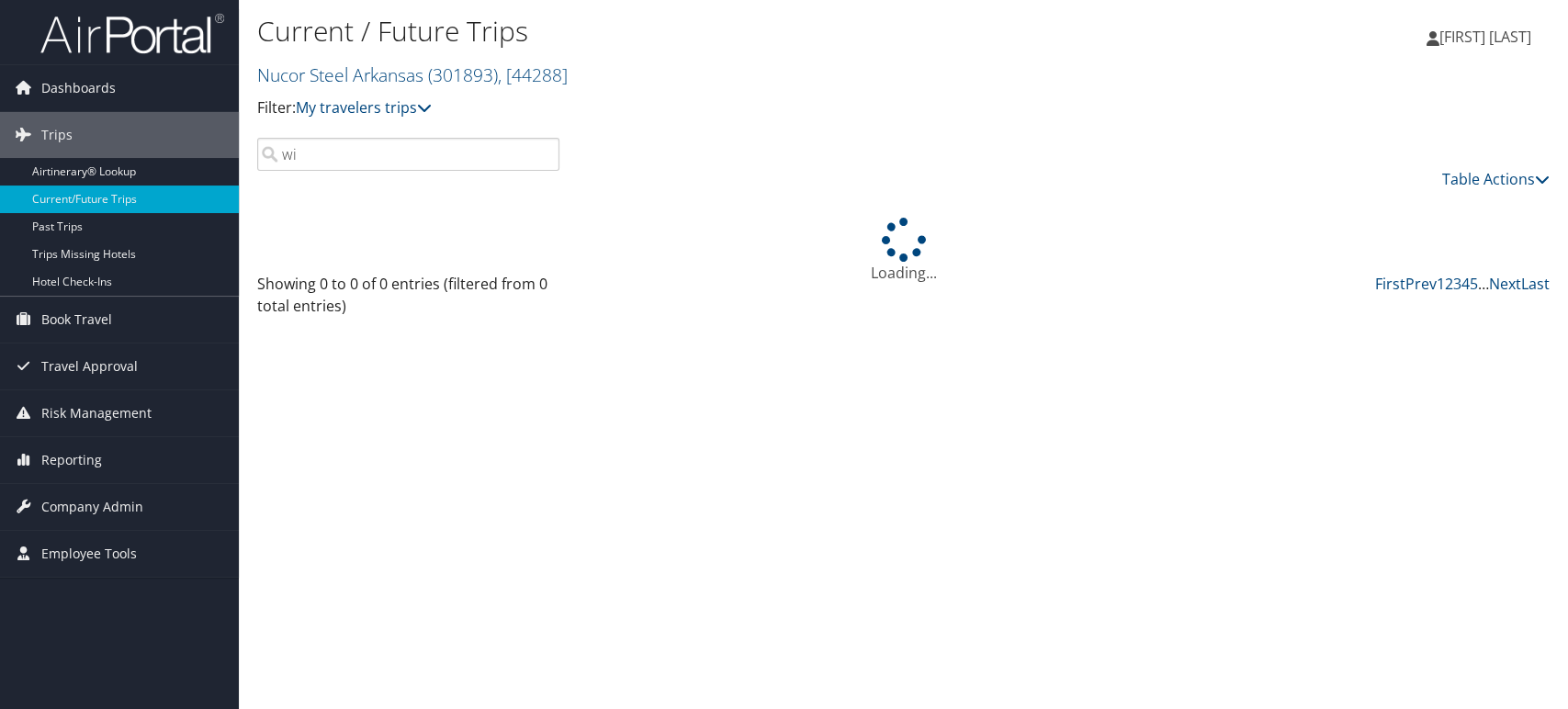 type on "w" 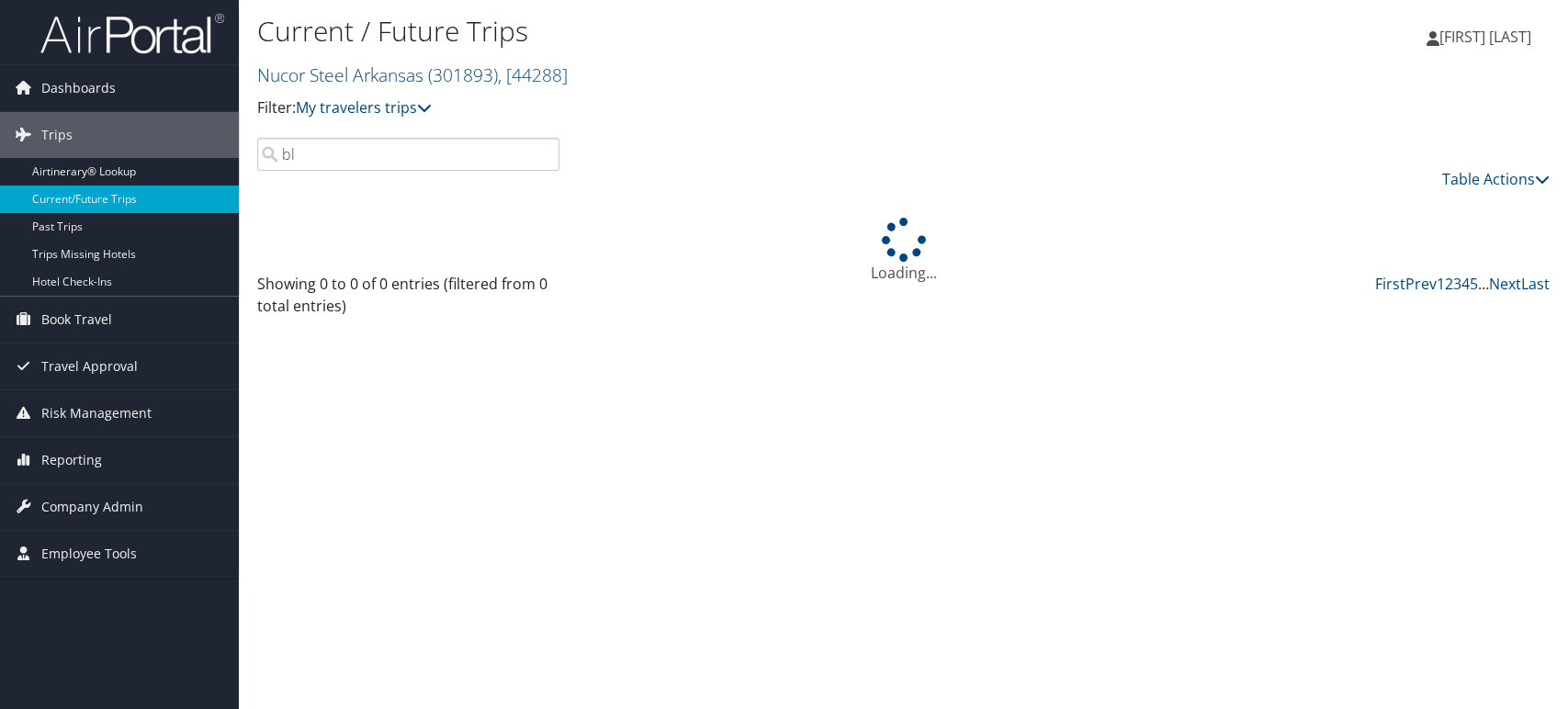 type on "b" 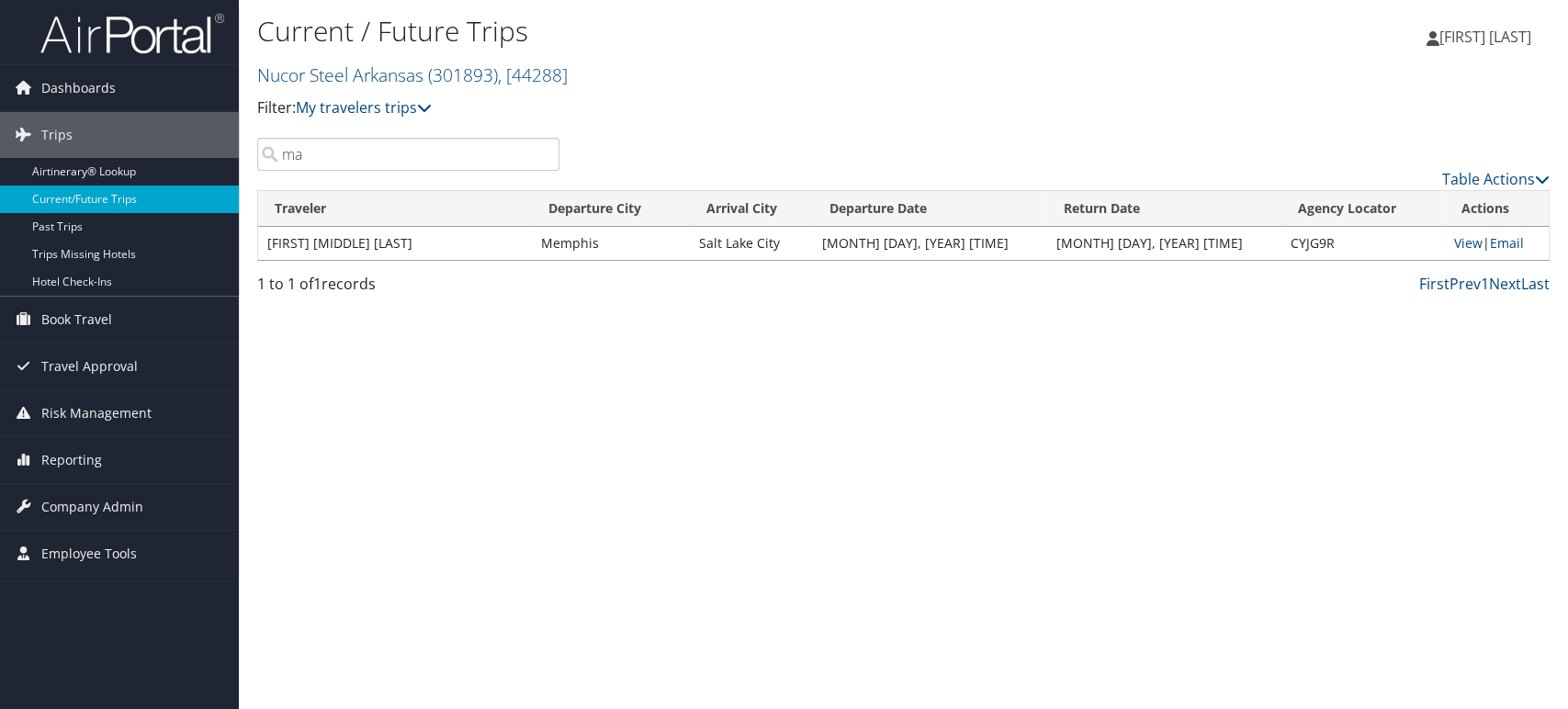 type on "m" 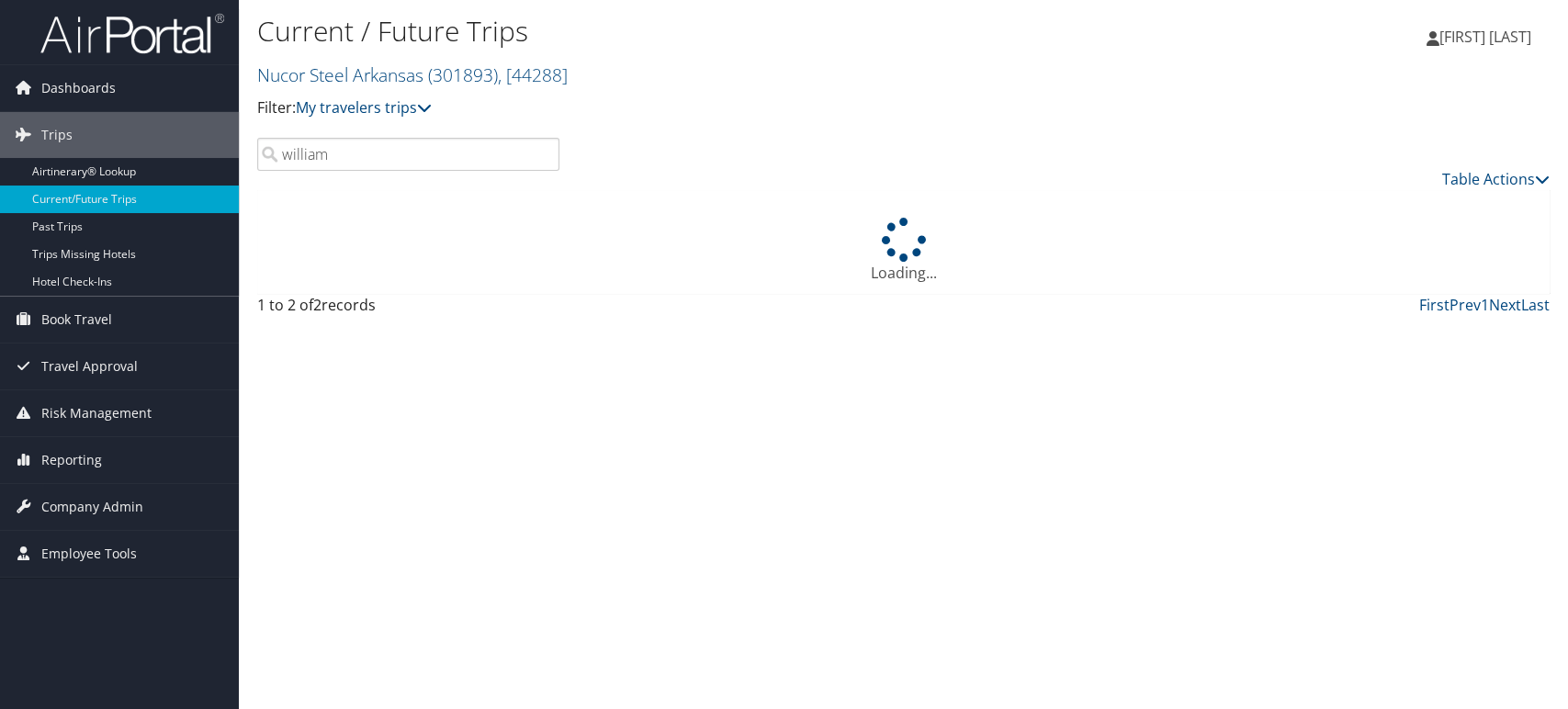 type on "williams" 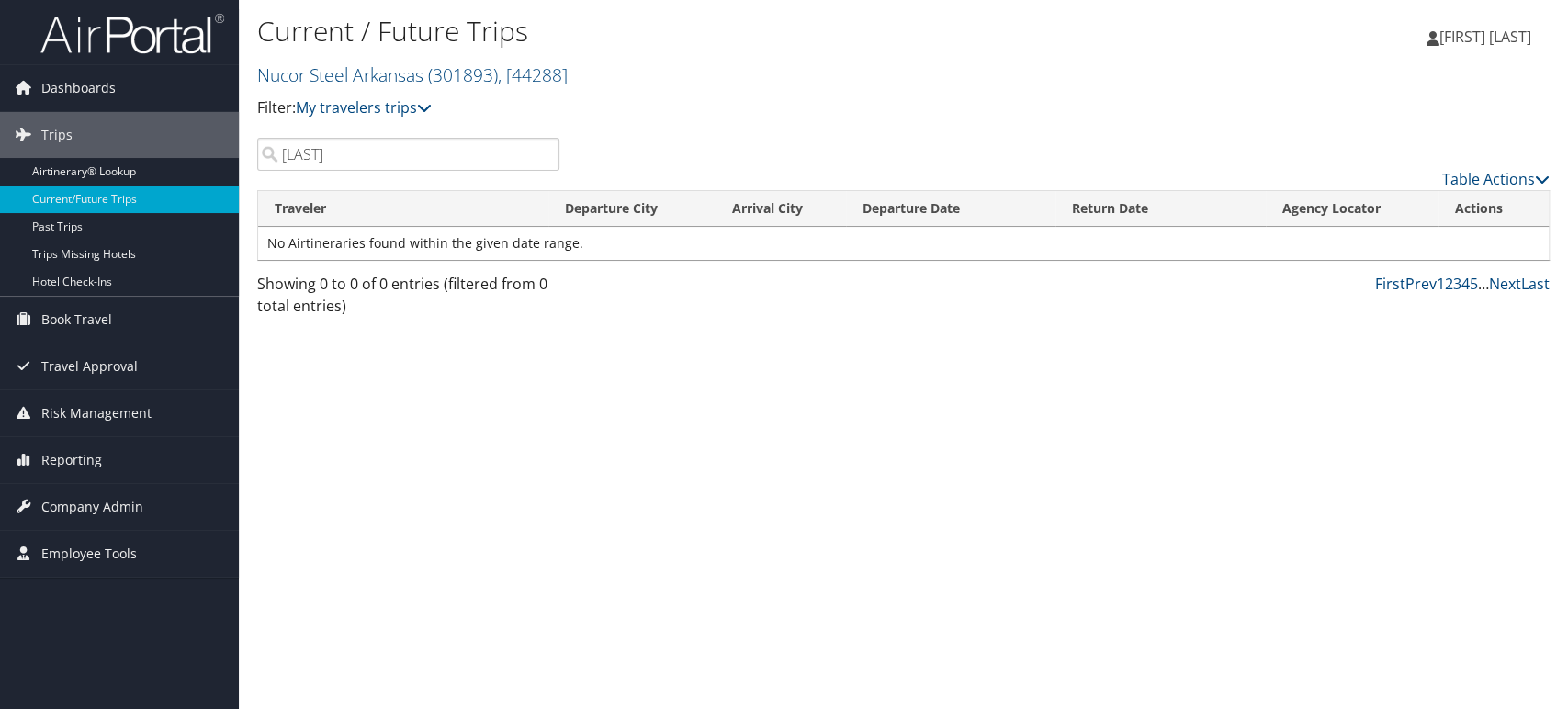 click on "williams" at bounding box center [408, 154] 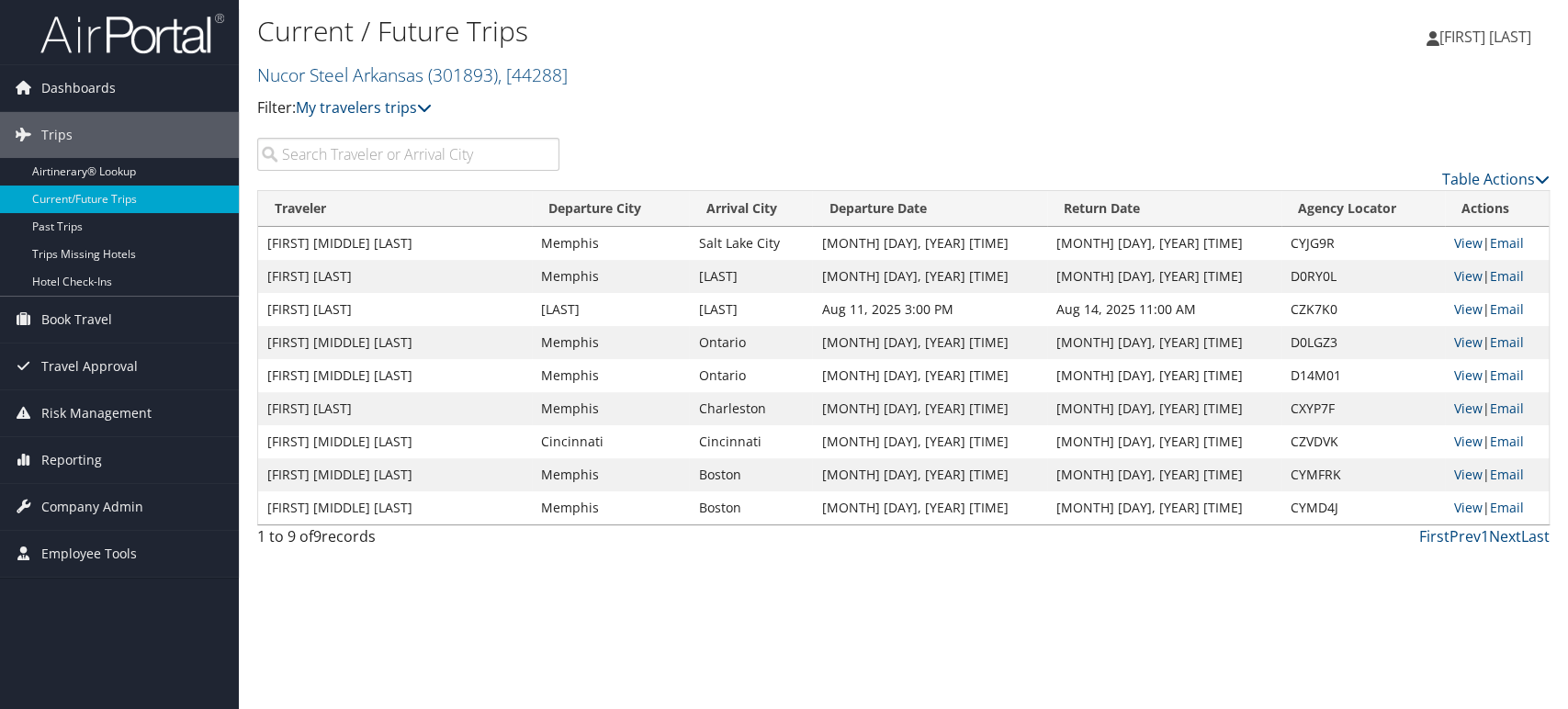 type 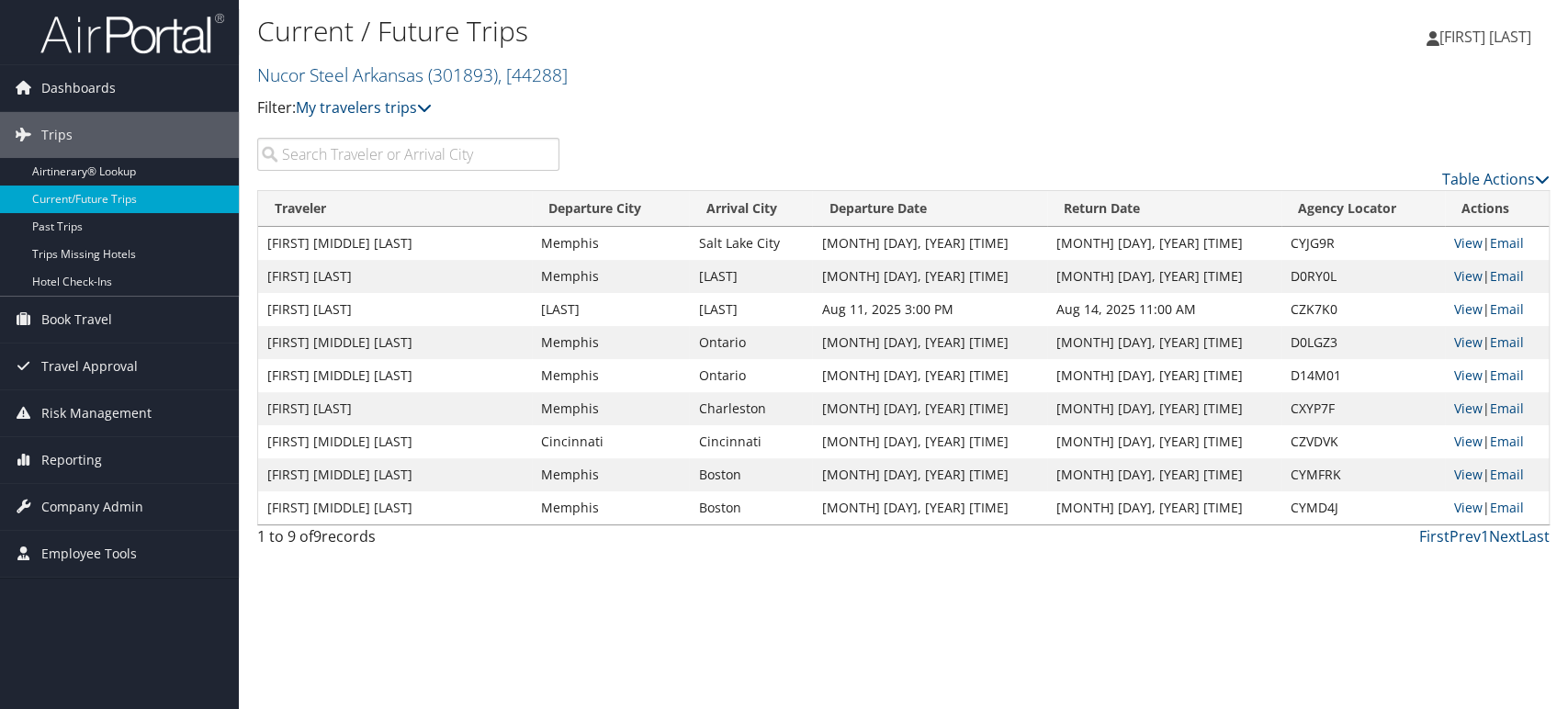 click at bounding box center [132, 33] 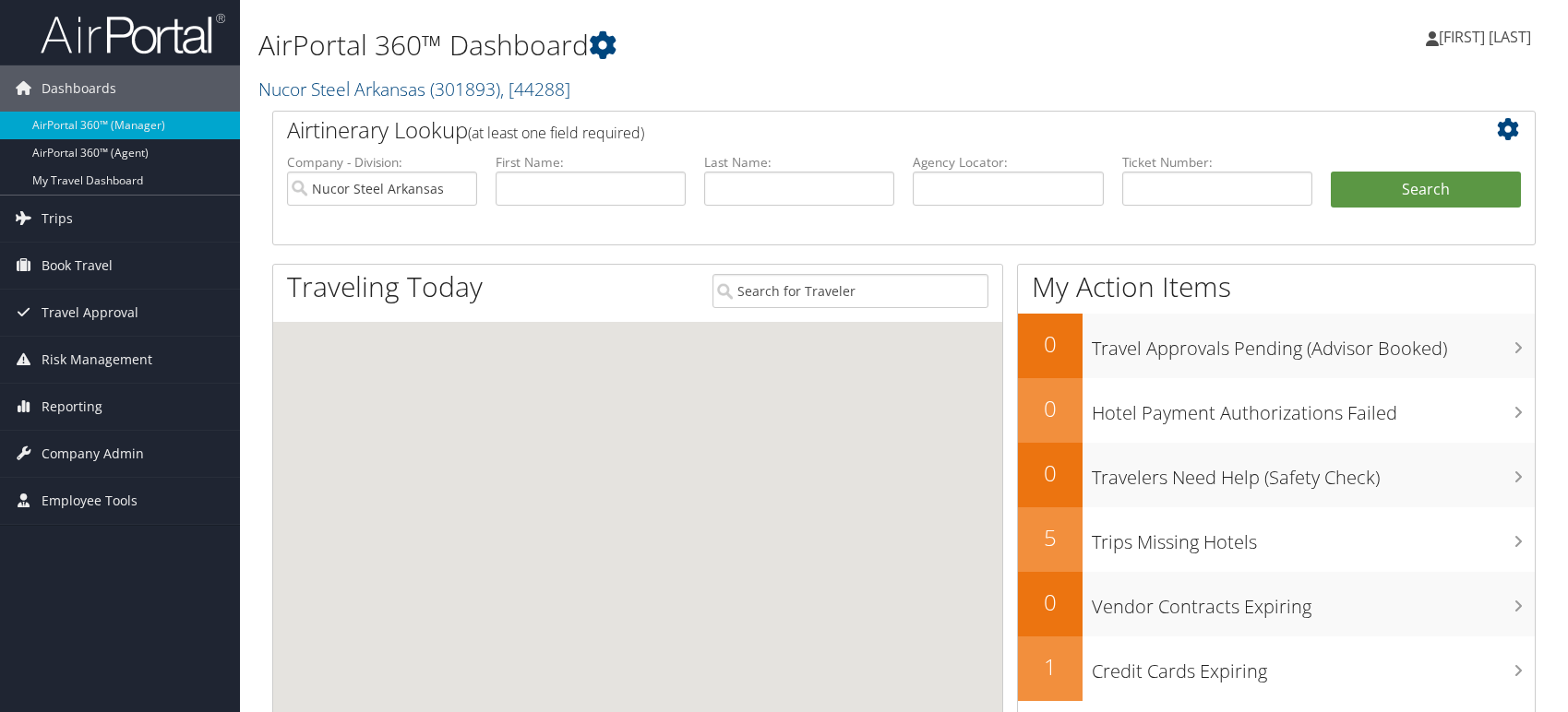 scroll, scrollTop: 0, scrollLeft: 0, axis: both 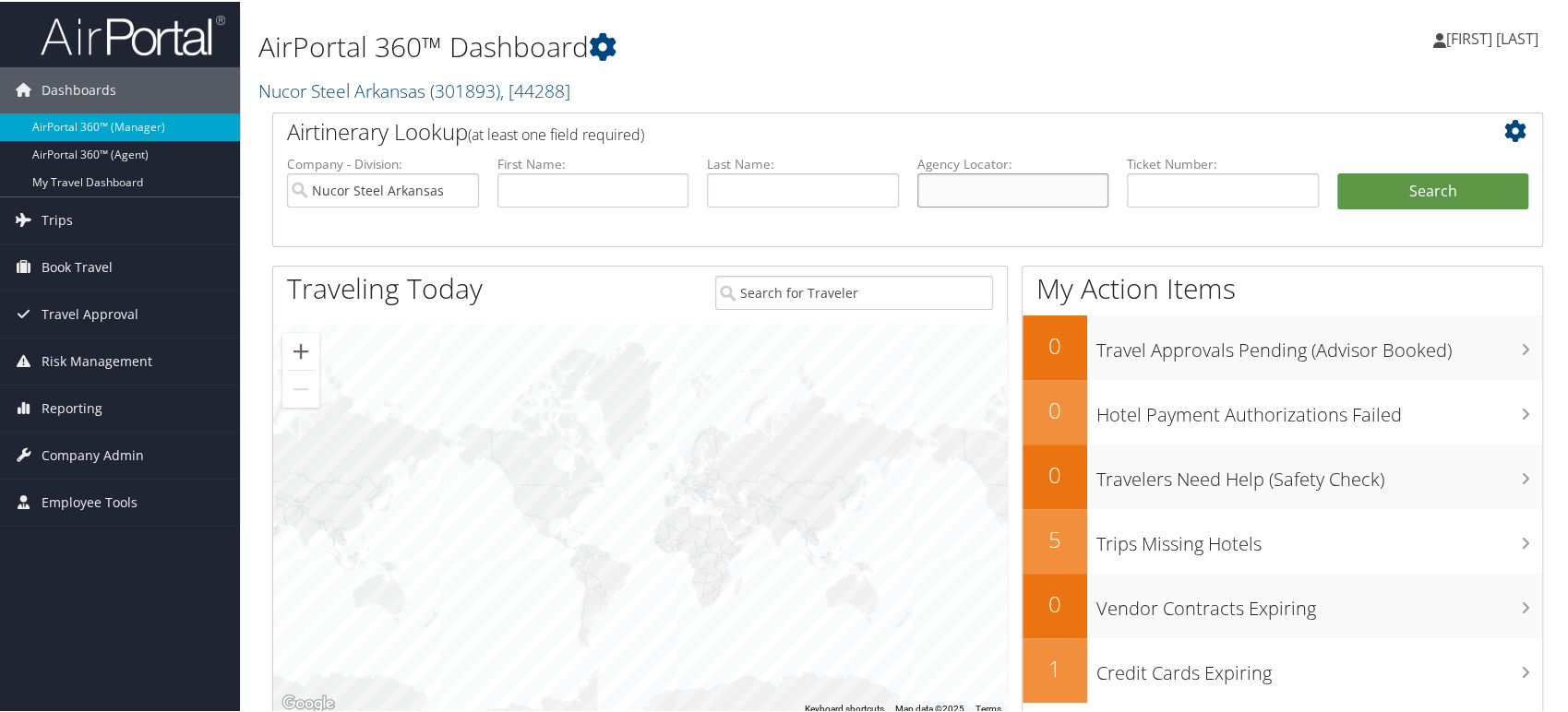 click at bounding box center [1013, 188] 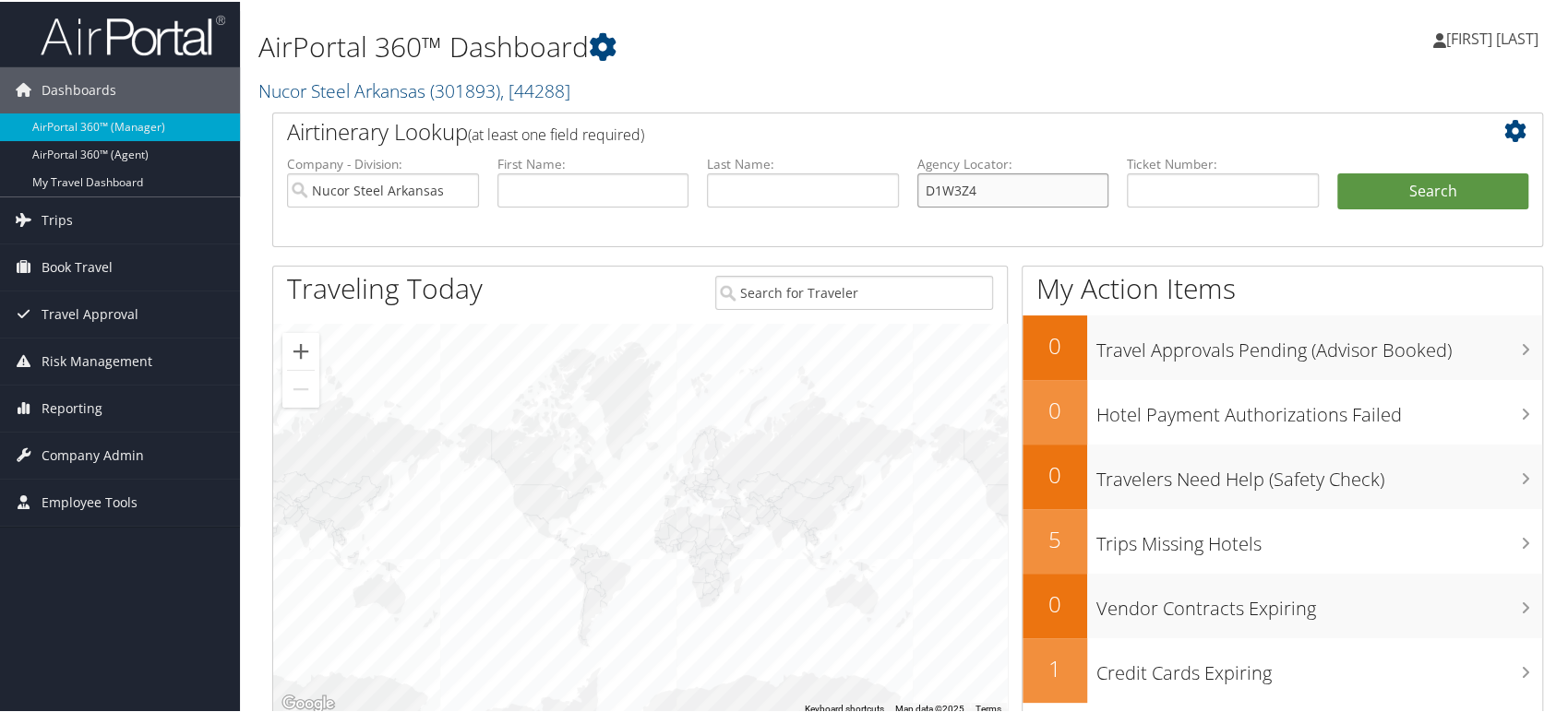 type on "D1W3Z4" 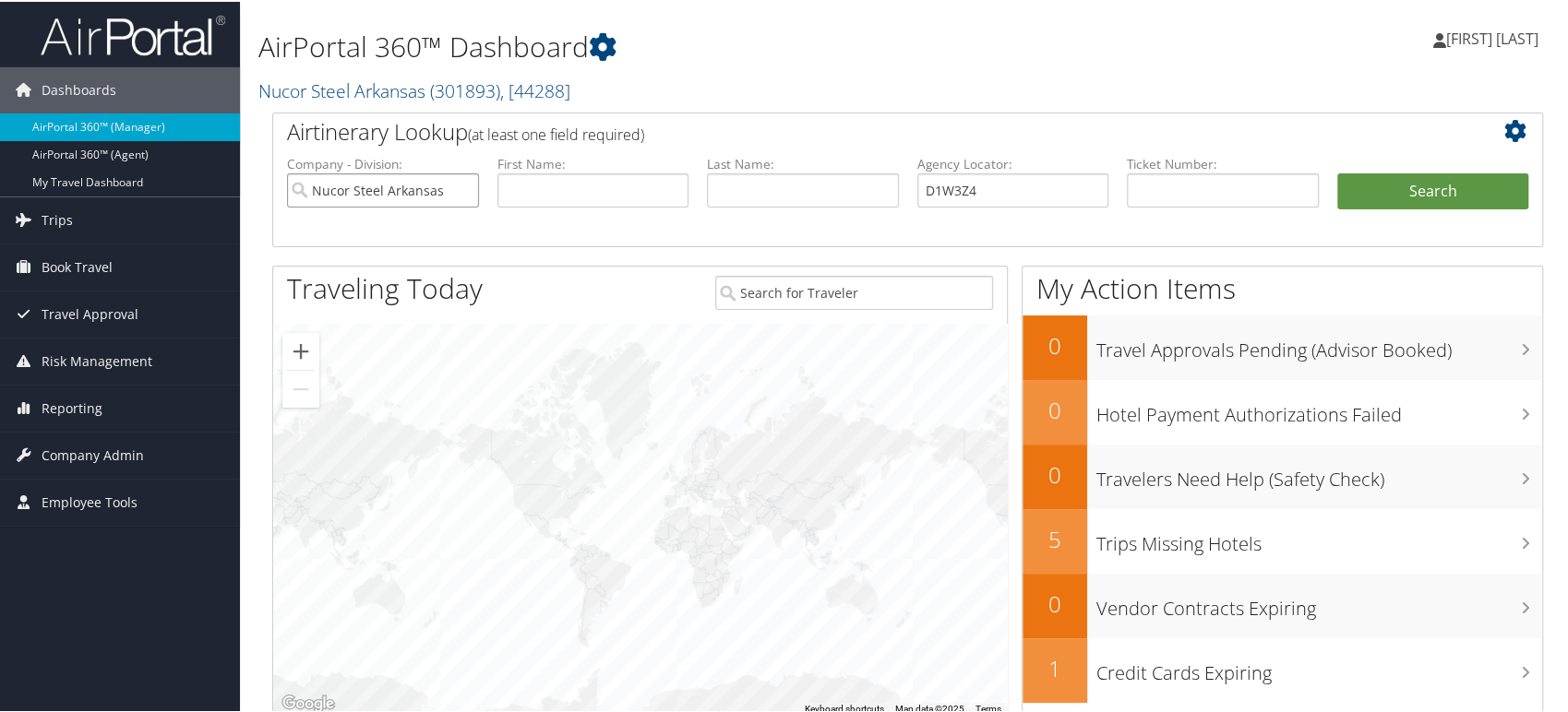 click on "Nucor Steel Arkansas" at bounding box center (383, 188) 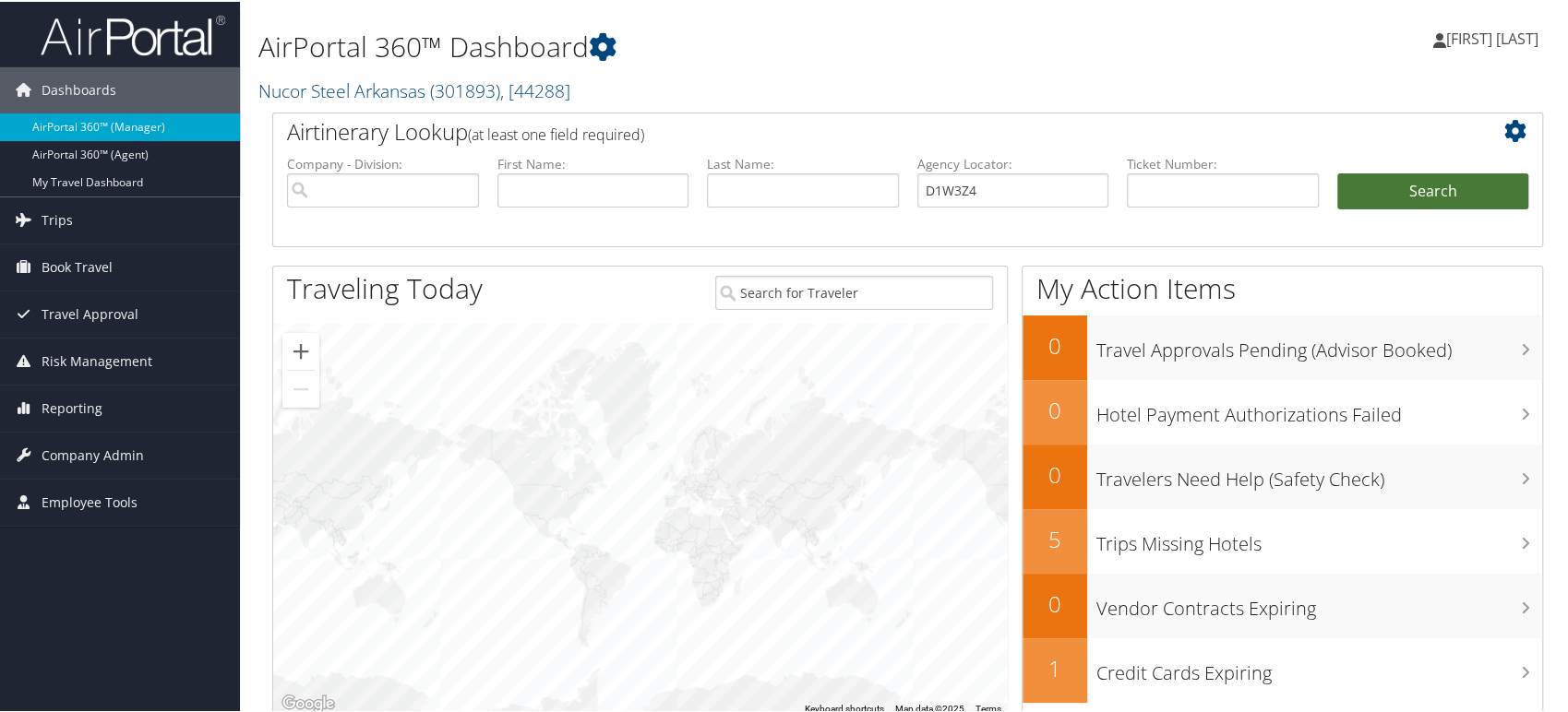 click on "Search" at bounding box center [1433, 190] 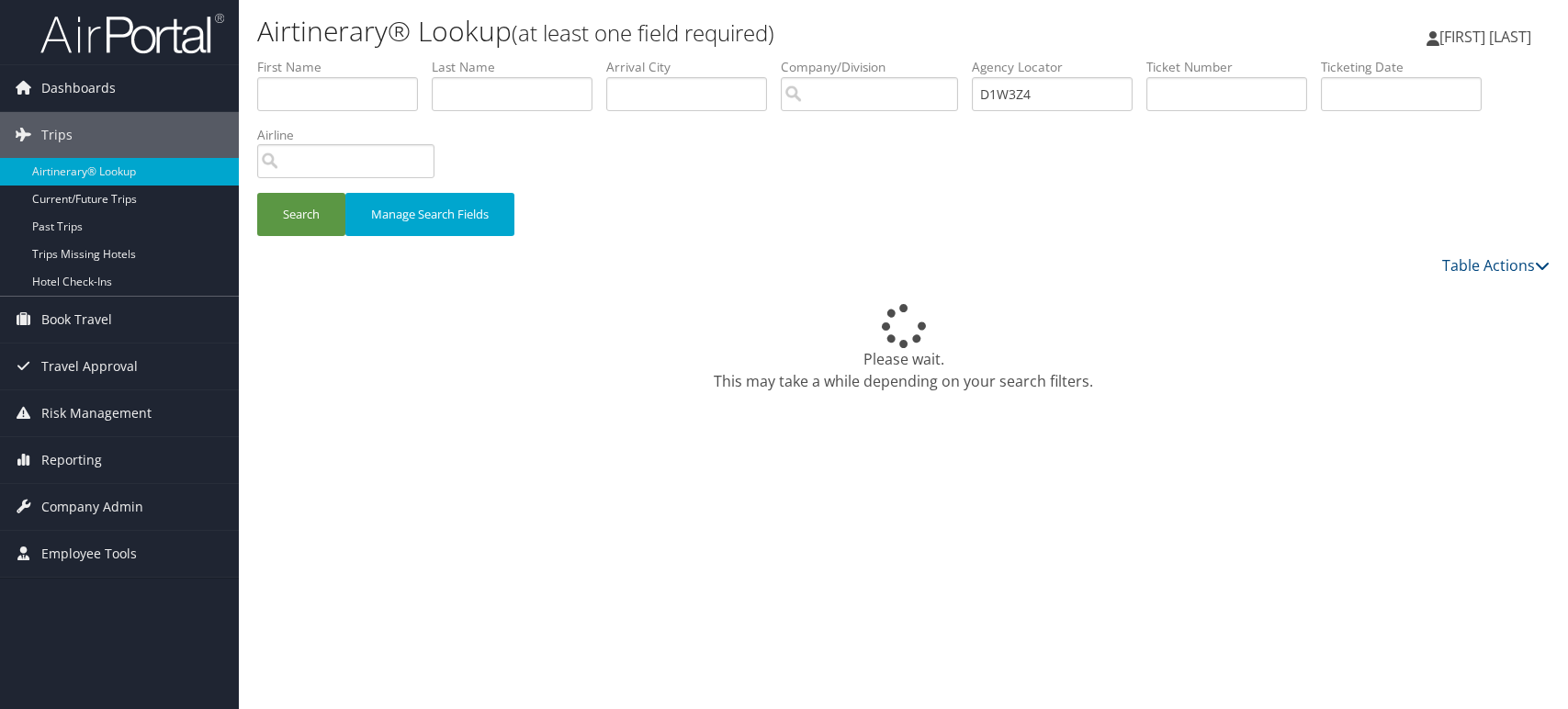 scroll, scrollTop: 0, scrollLeft: 0, axis: both 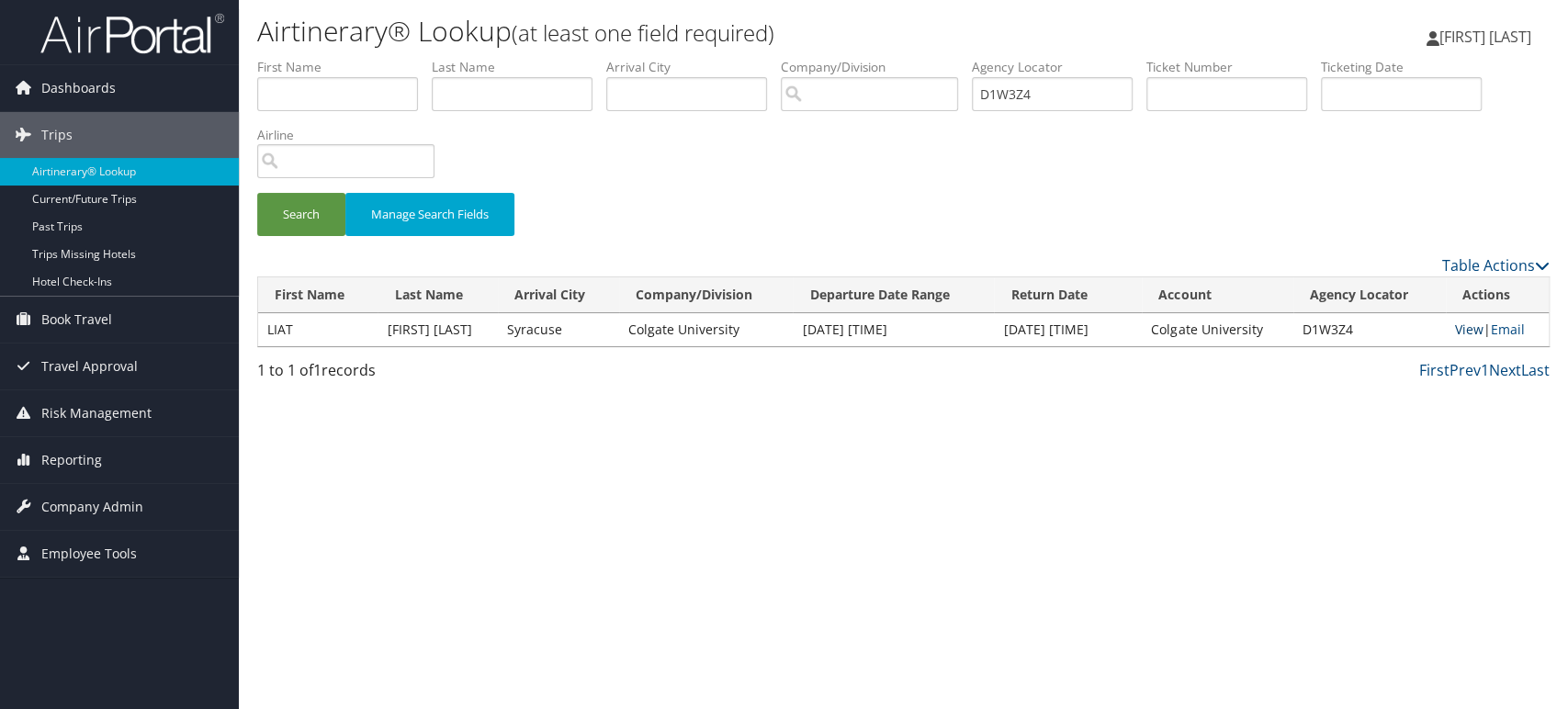 click on "View" at bounding box center (1469, 329) 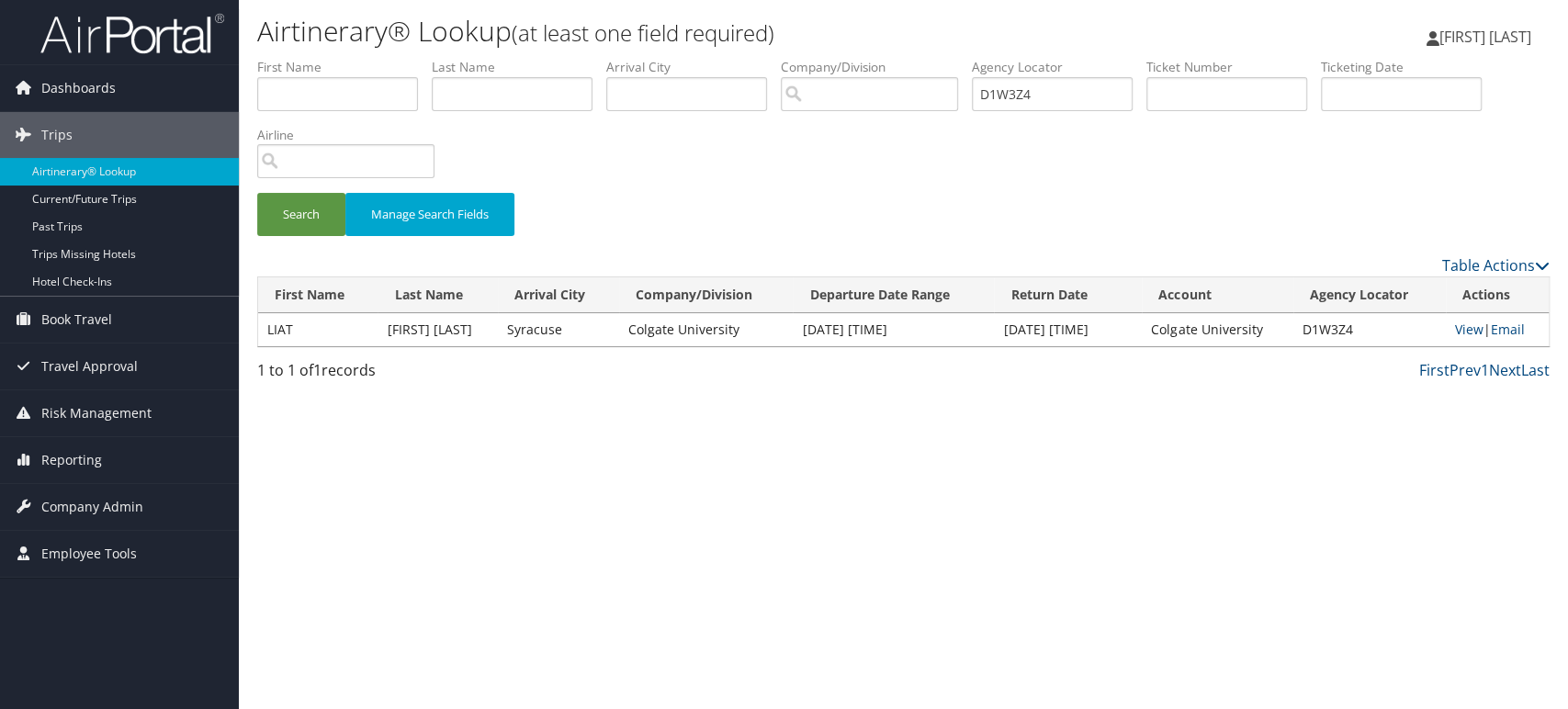 click at bounding box center (119, 32) 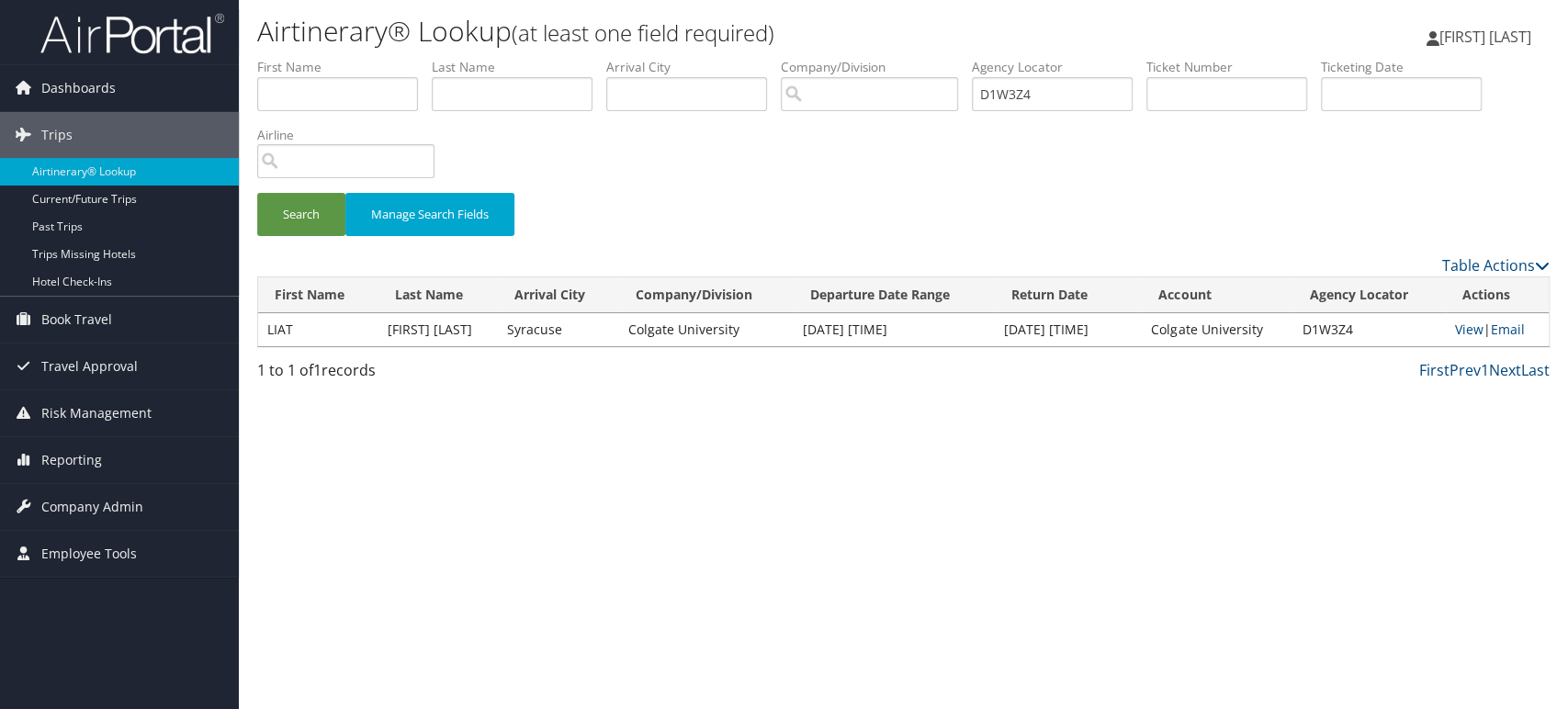 click at bounding box center [132, 33] 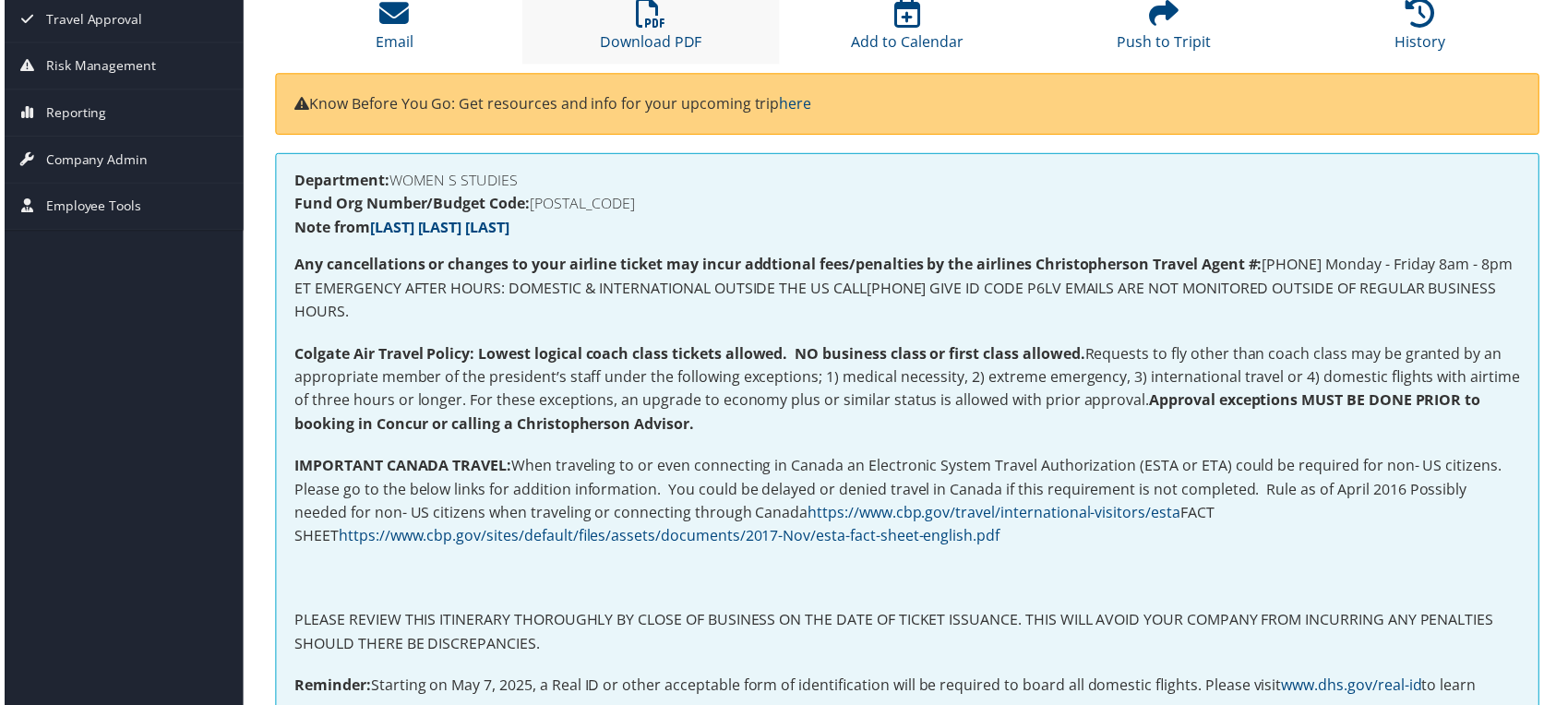 scroll, scrollTop: 0, scrollLeft: 0, axis: both 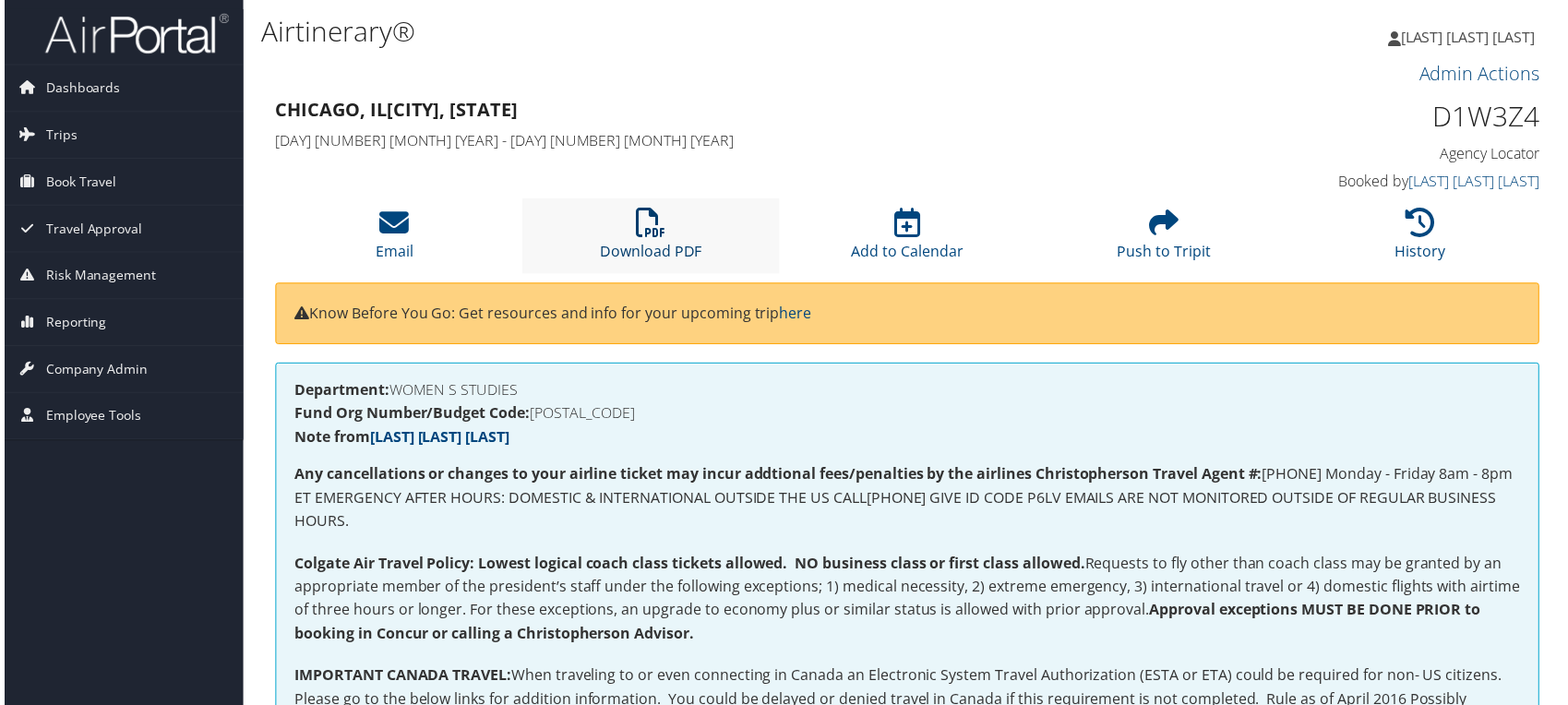 click on "Download PDF" at bounding box center (650, 241) 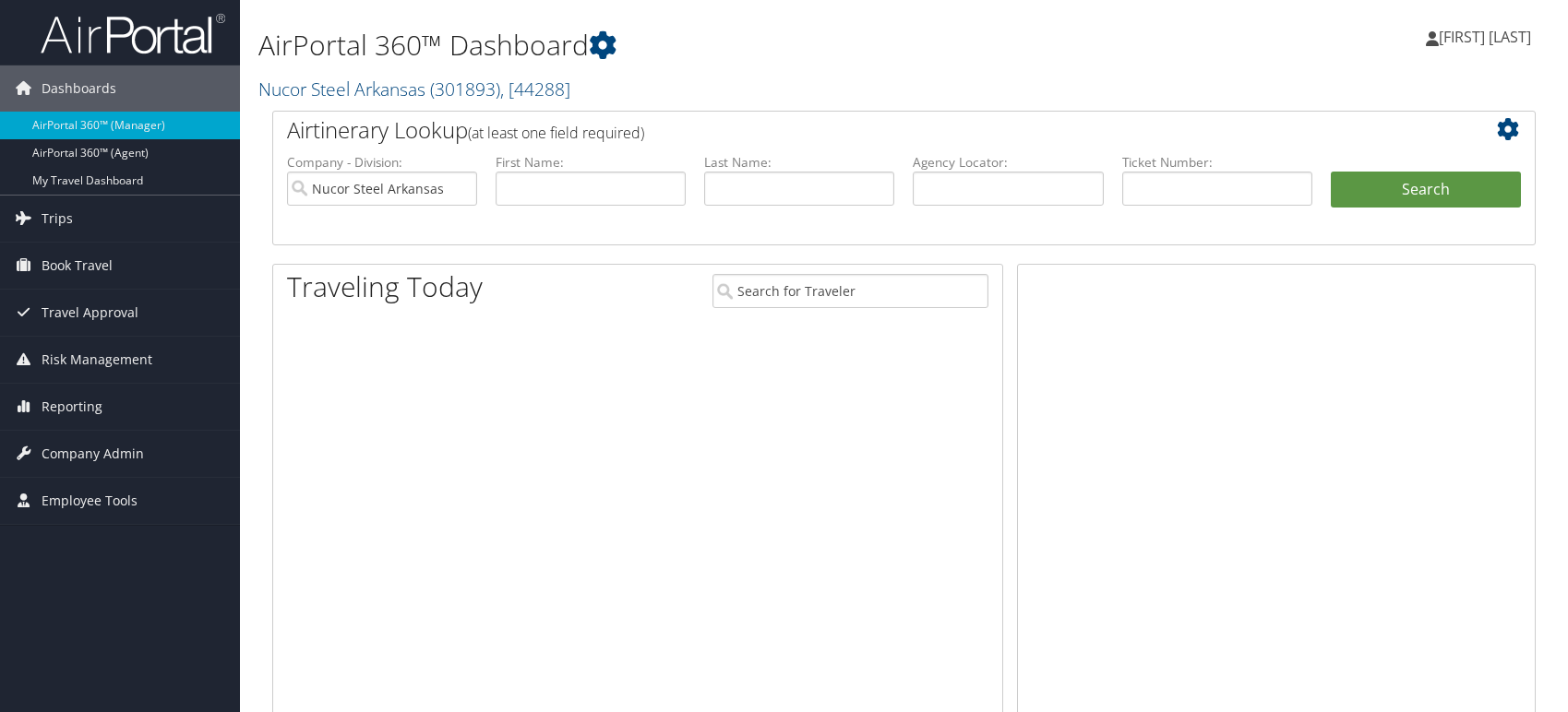 scroll, scrollTop: 0, scrollLeft: 0, axis: both 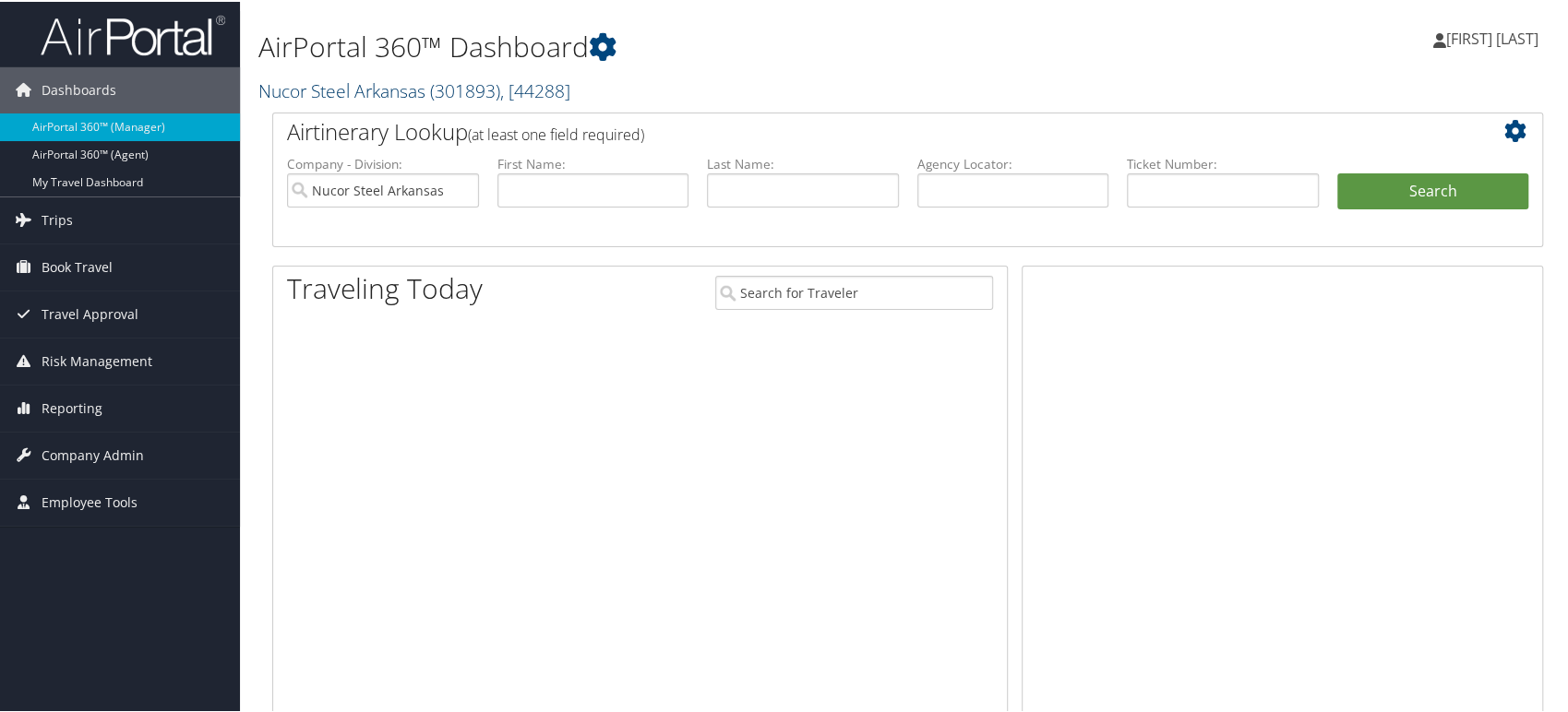 click on "( 301893 )" at bounding box center [465, 89] 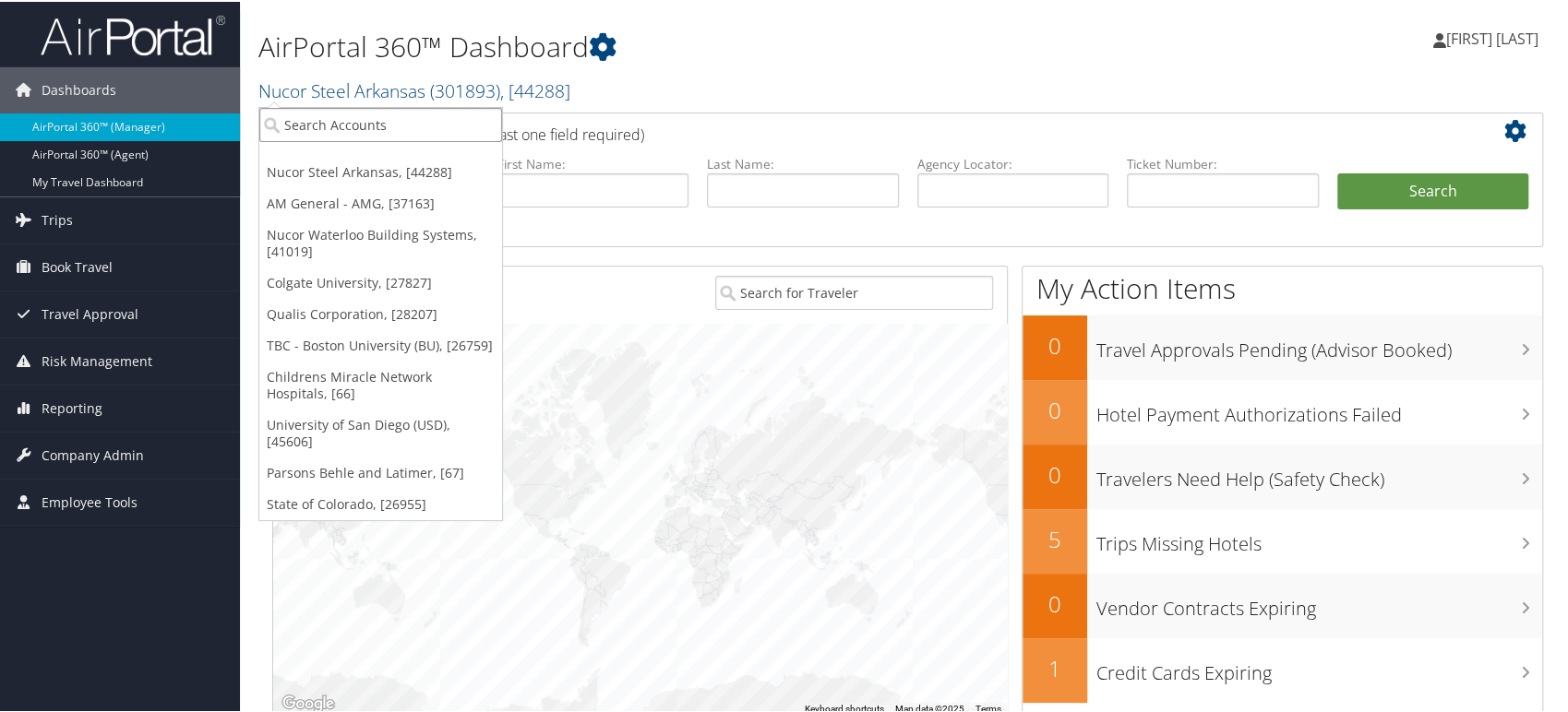click at bounding box center (380, 123) 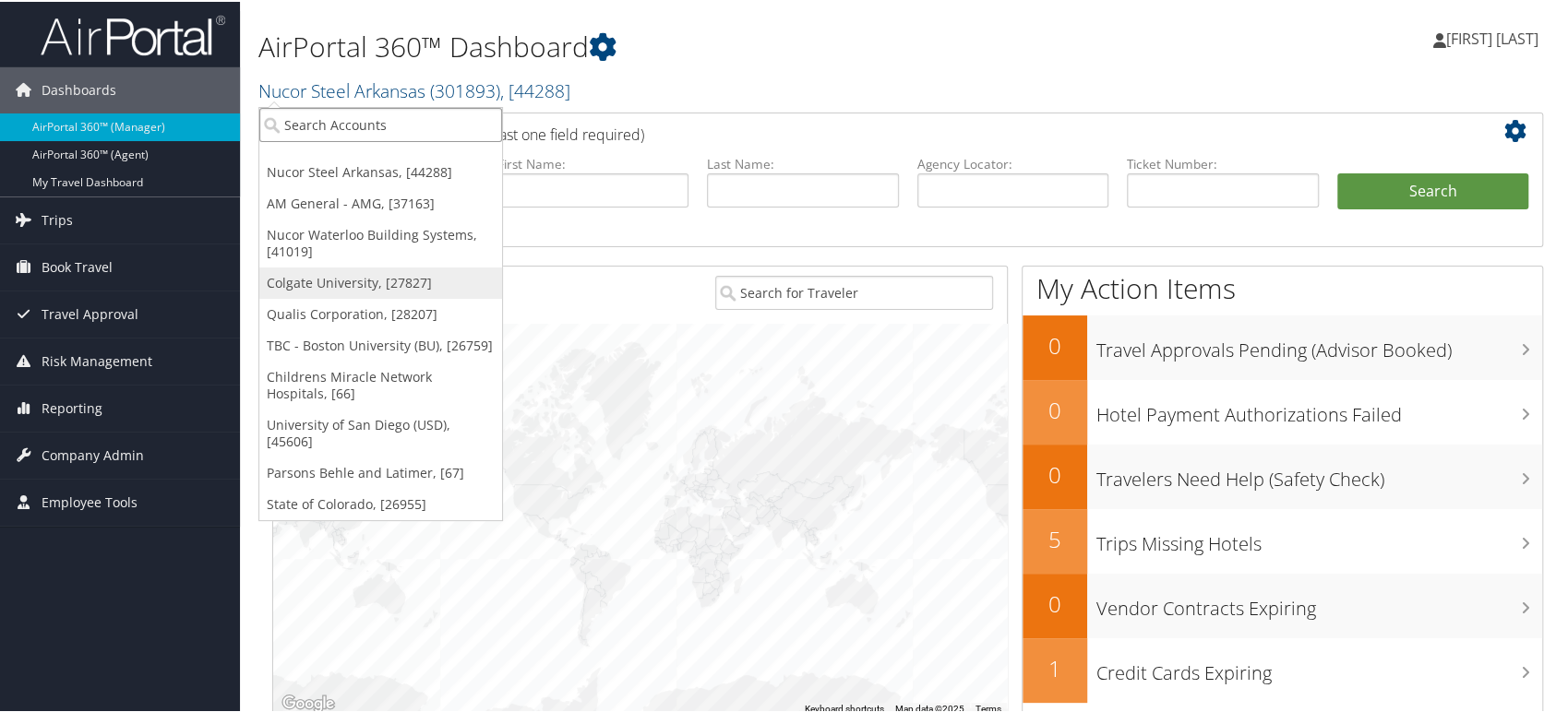 paste on "7883" 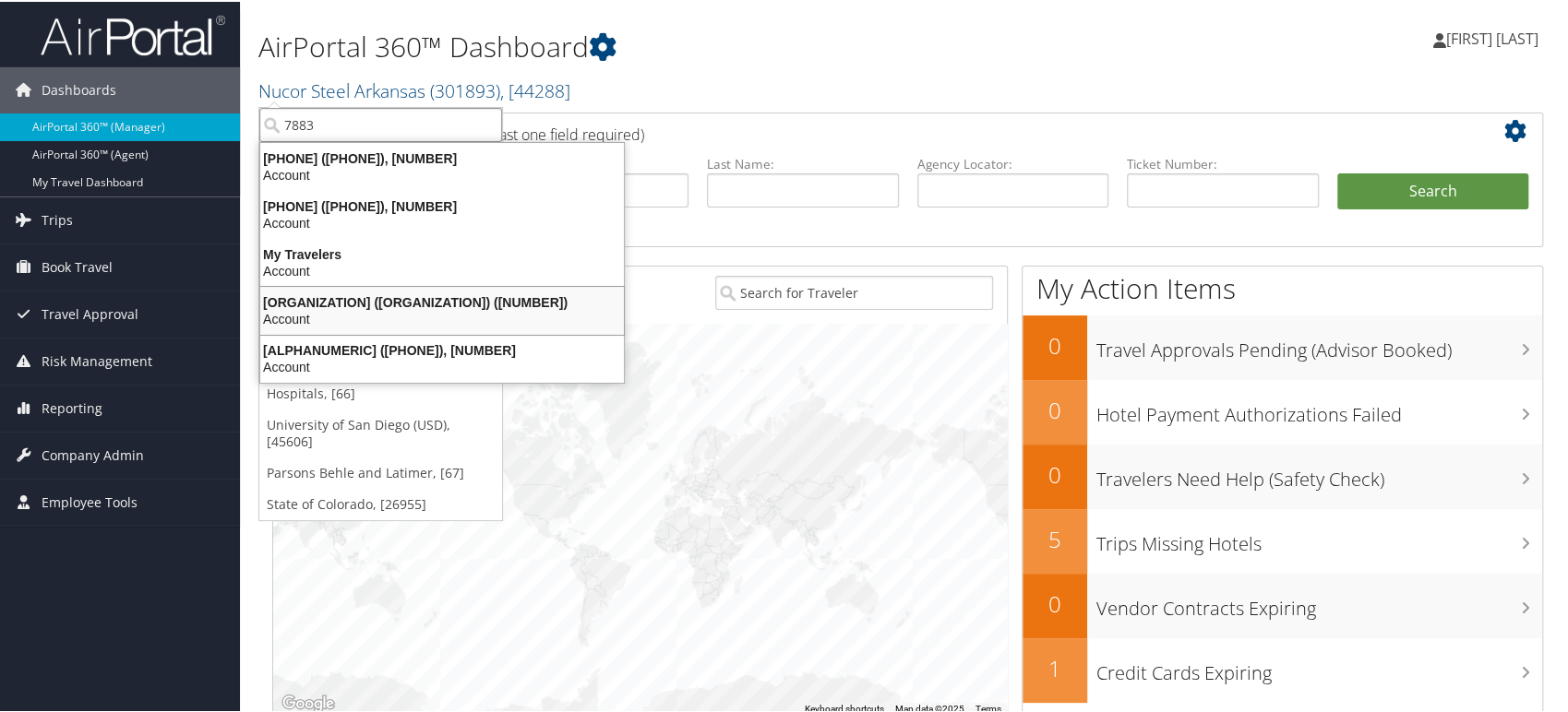click on "[ORGANIZATION] ([ORGANIZATION]) ([NUMBER])" at bounding box center (442, 301) 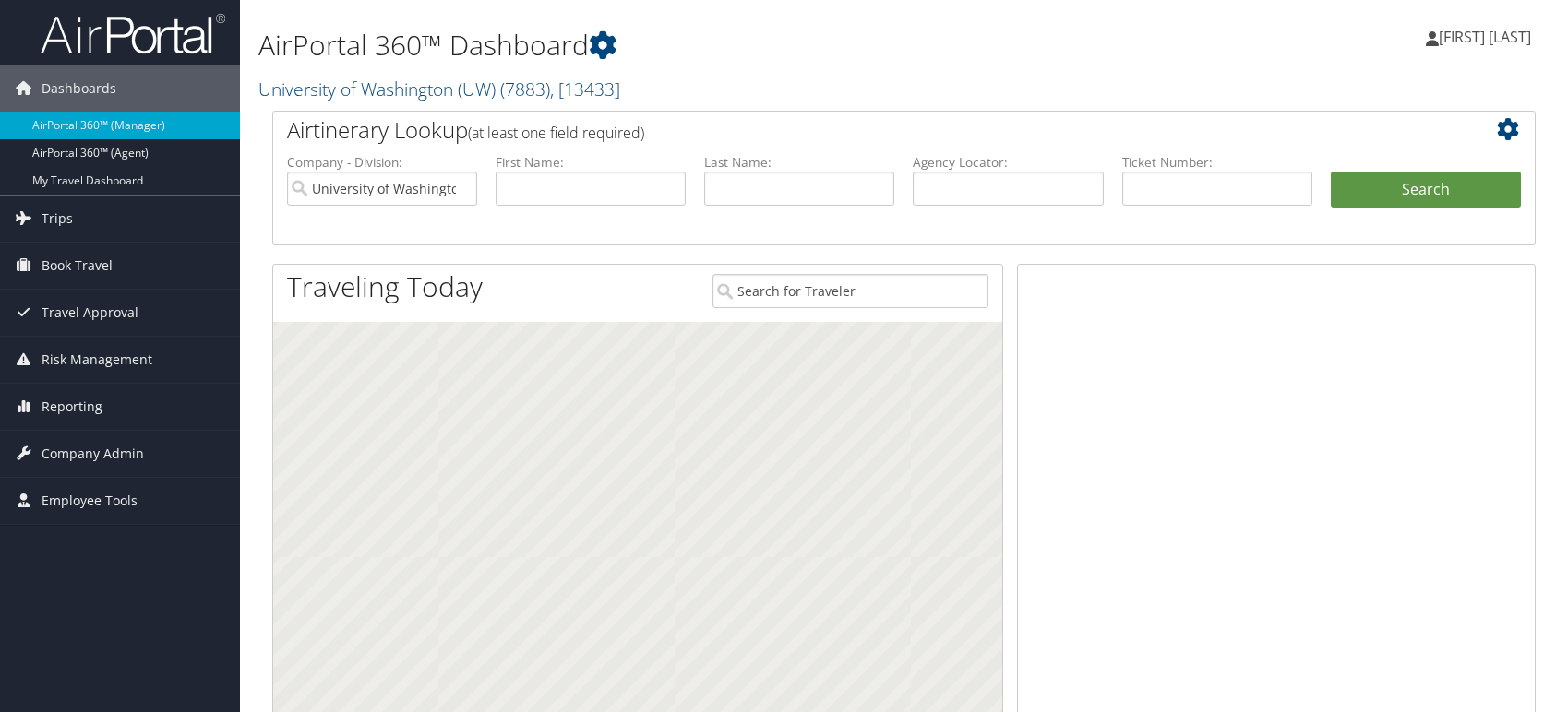 scroll, scrollTop: 0, scrollLeft: 0, axis: both 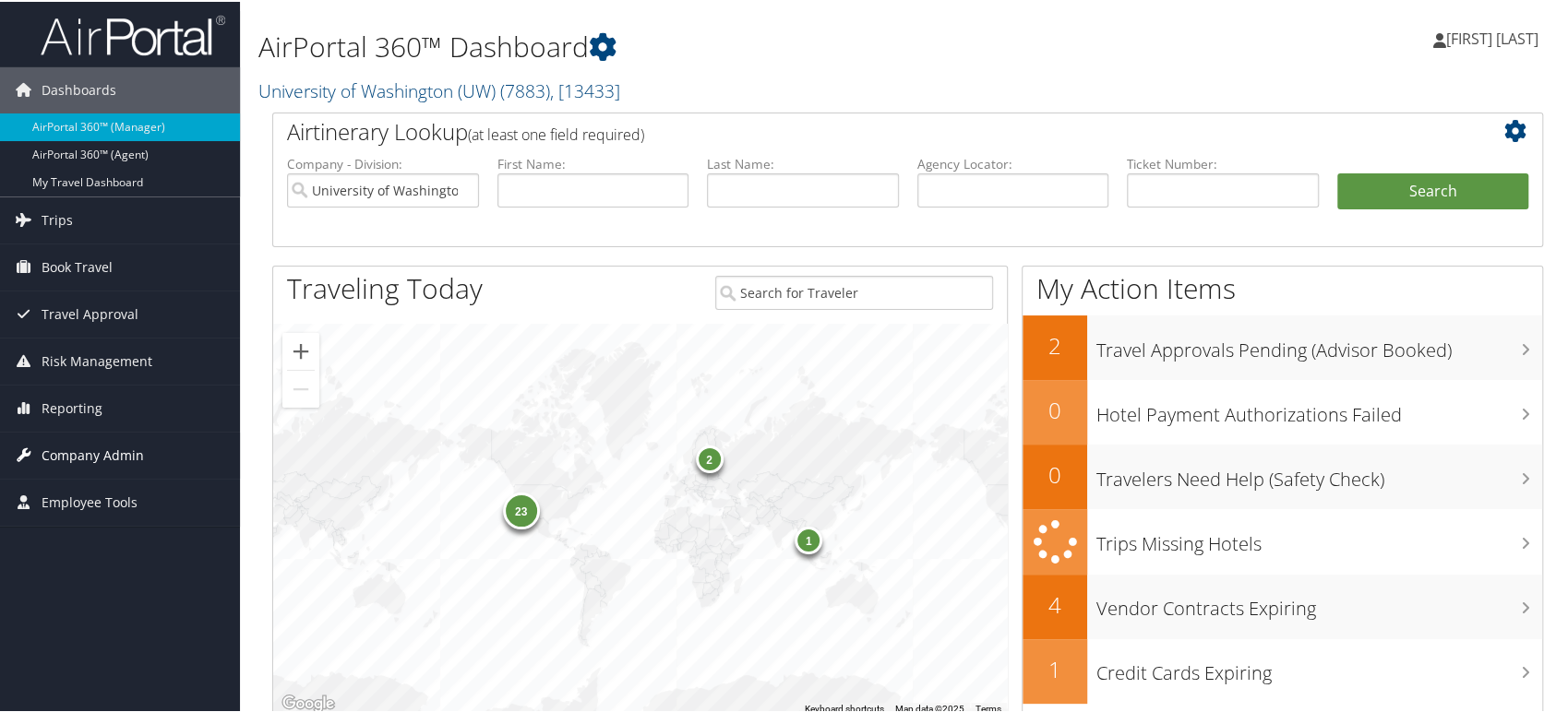 click on "Company Admin" at bounding box center [92, 454] 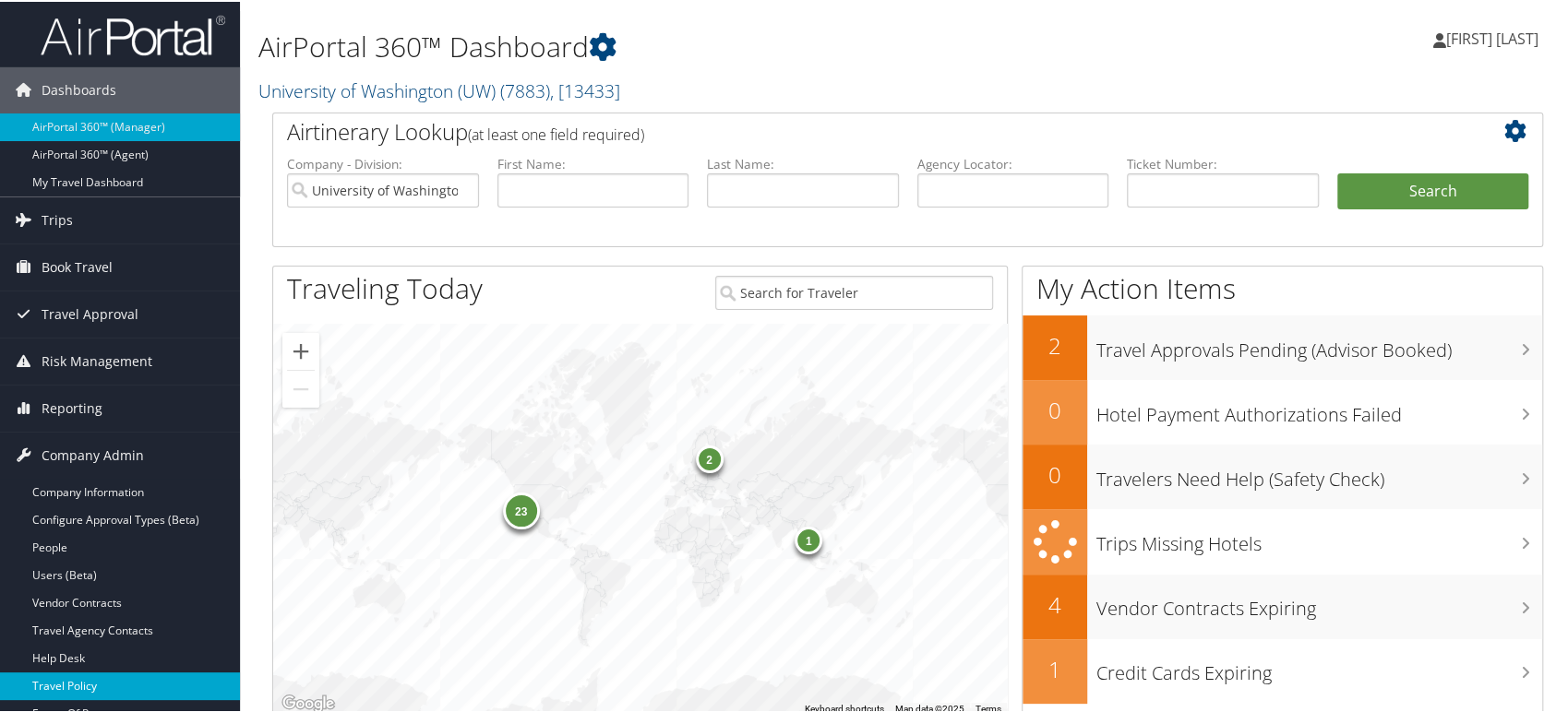 click on "Travel Policy" at bounding box center [120, 684] 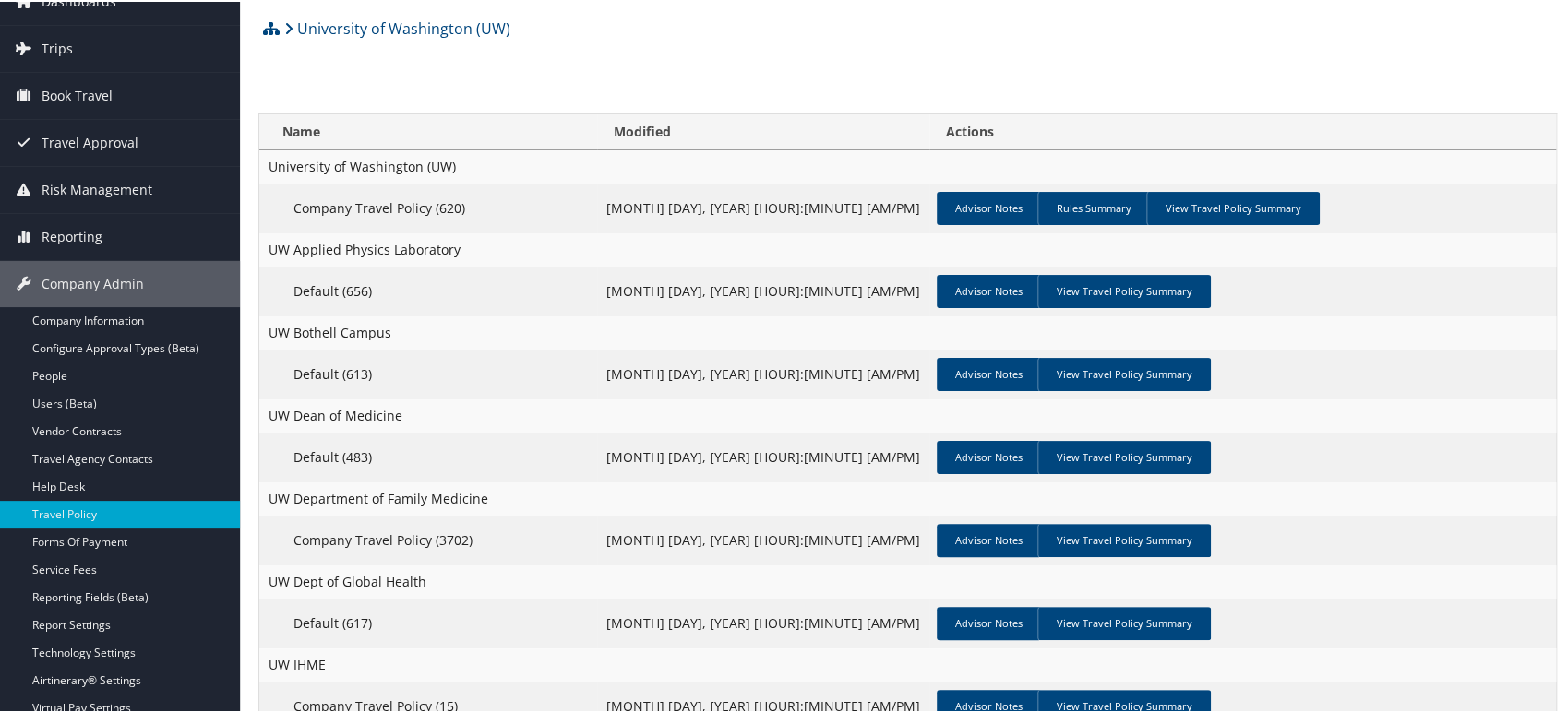 scroll, scrollTop: 80, scrollLeft: 0, axis: vertical 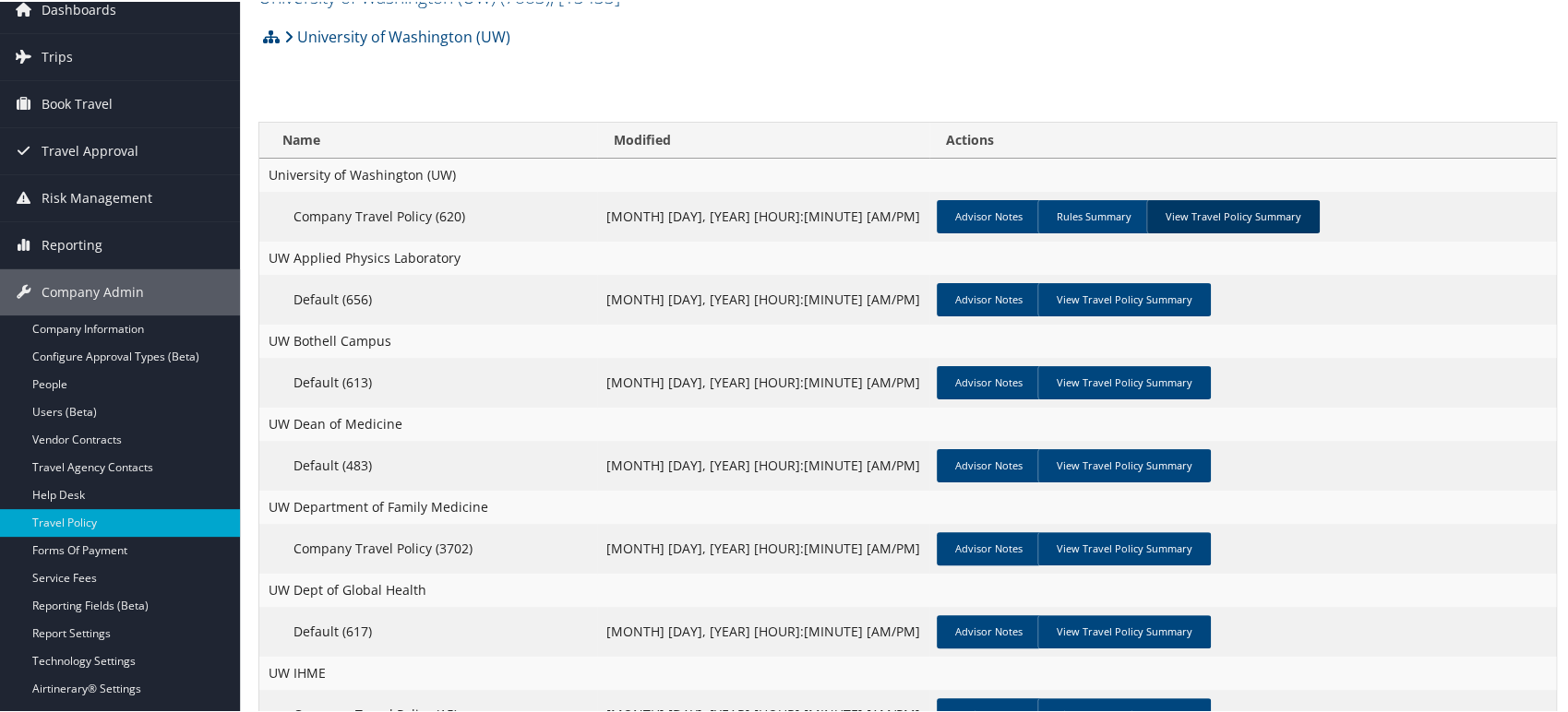 click on "View Travel Policy Summary" at bounding box center (1233, 215) 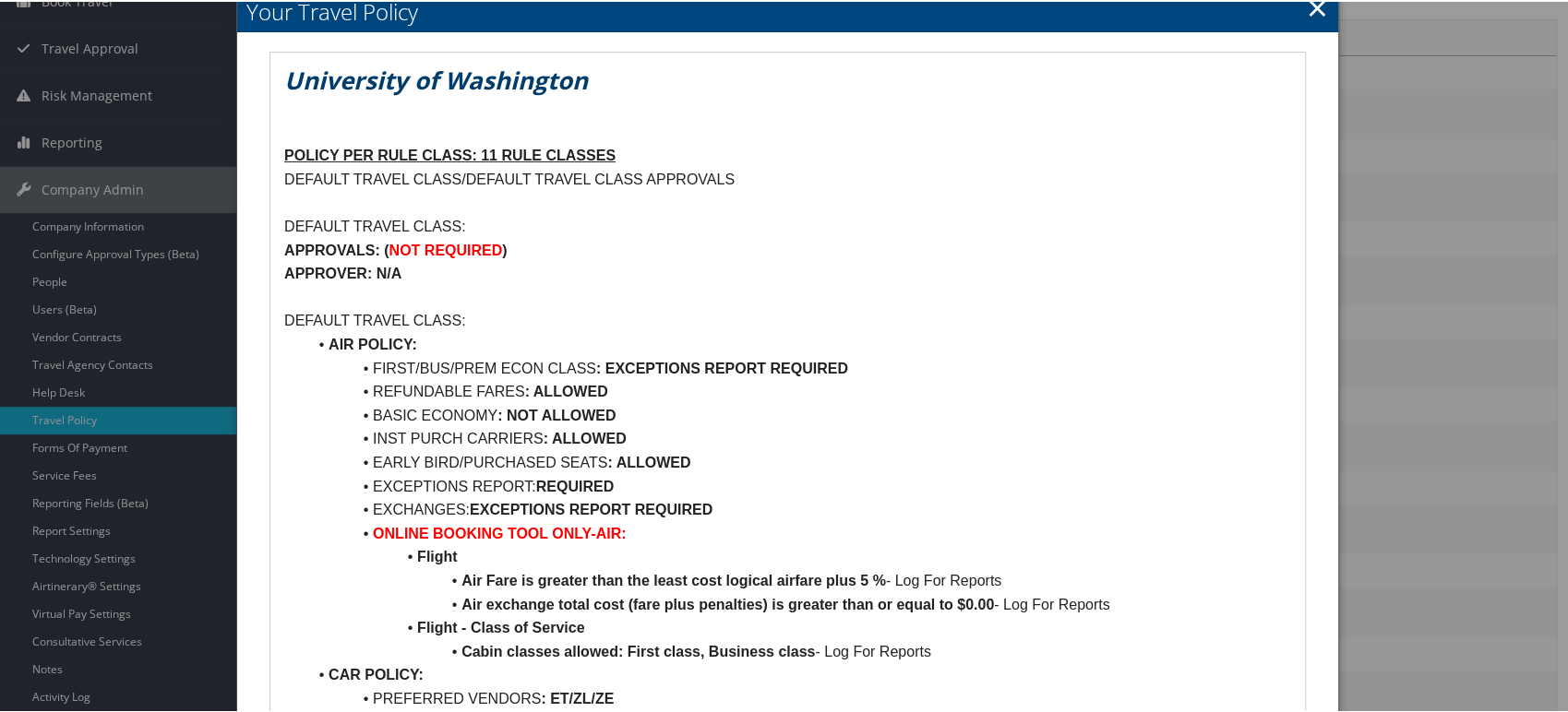 scroll, scrollTop: 0, scrollLeft: 0, axis: both 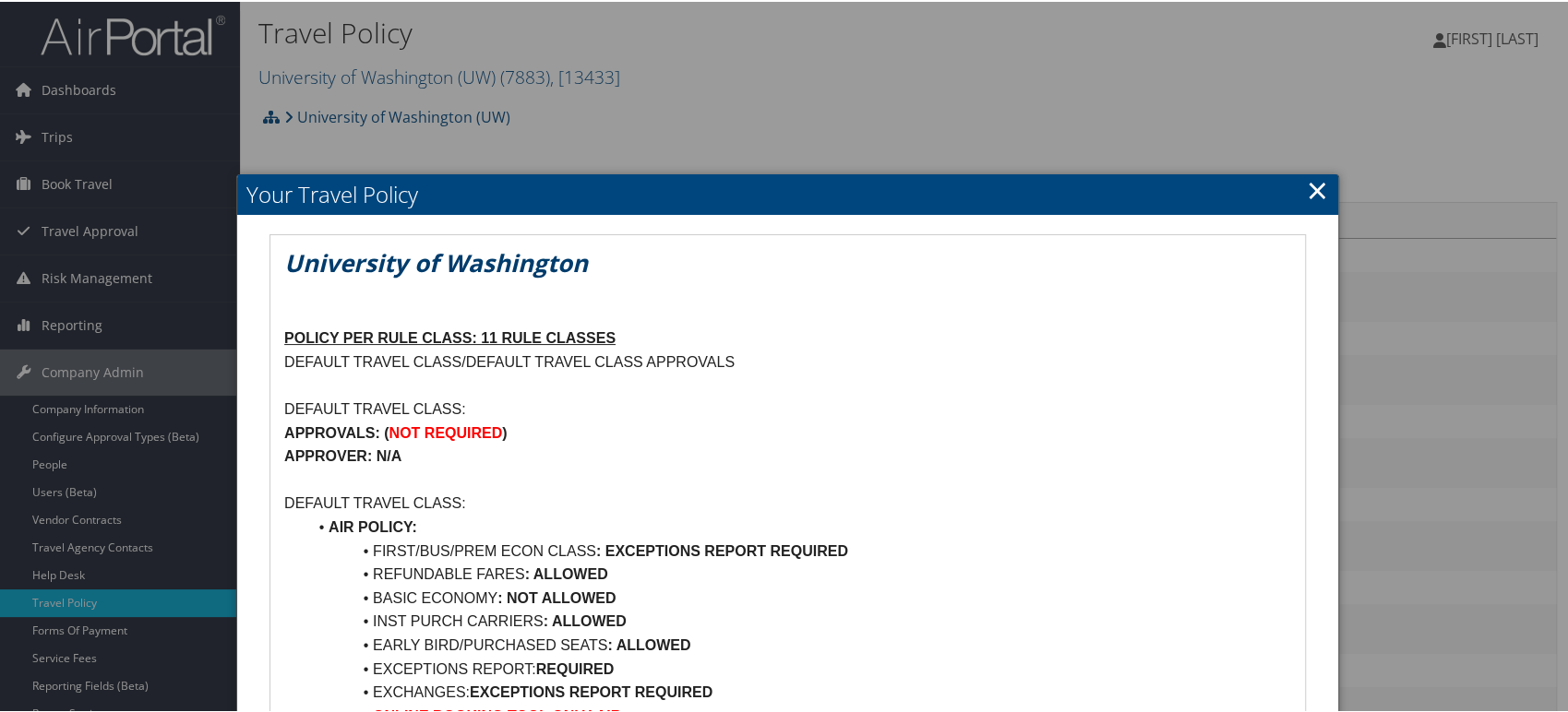 click on "×" at bounding box center (1317, 188) 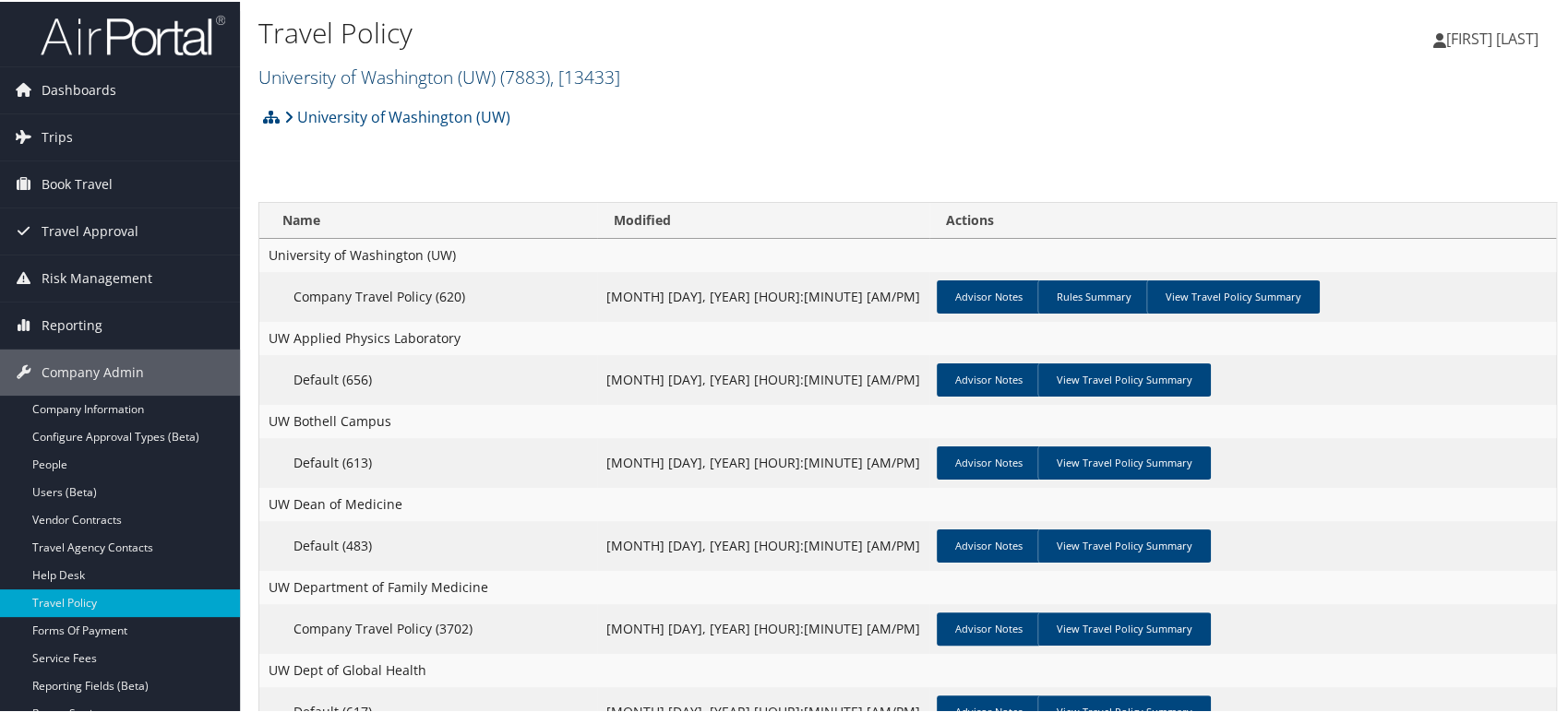 click on "University of Washington (UW)   ( 7883 )  , [ 13433 ]" at bounding box center [439, 75] 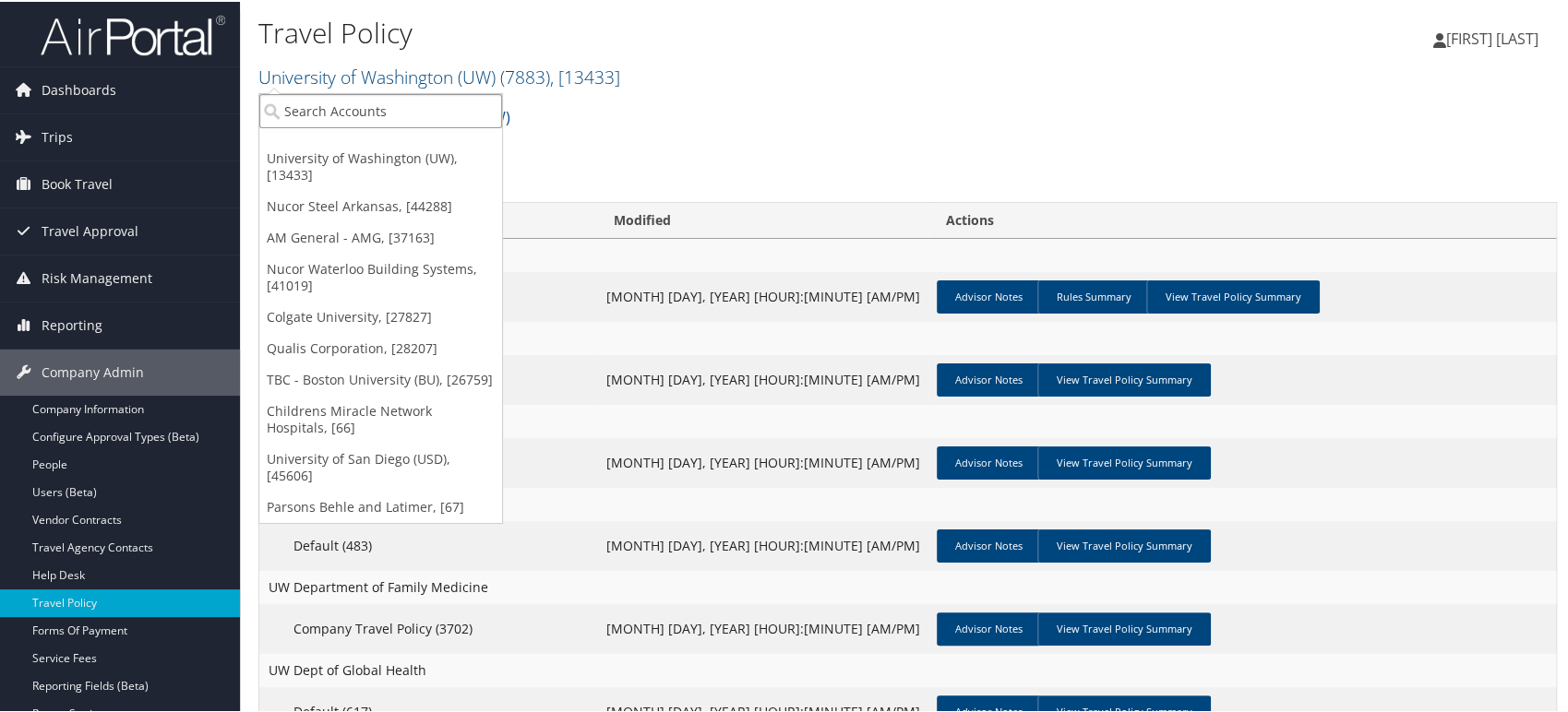 click at bounding box center (380, 109) 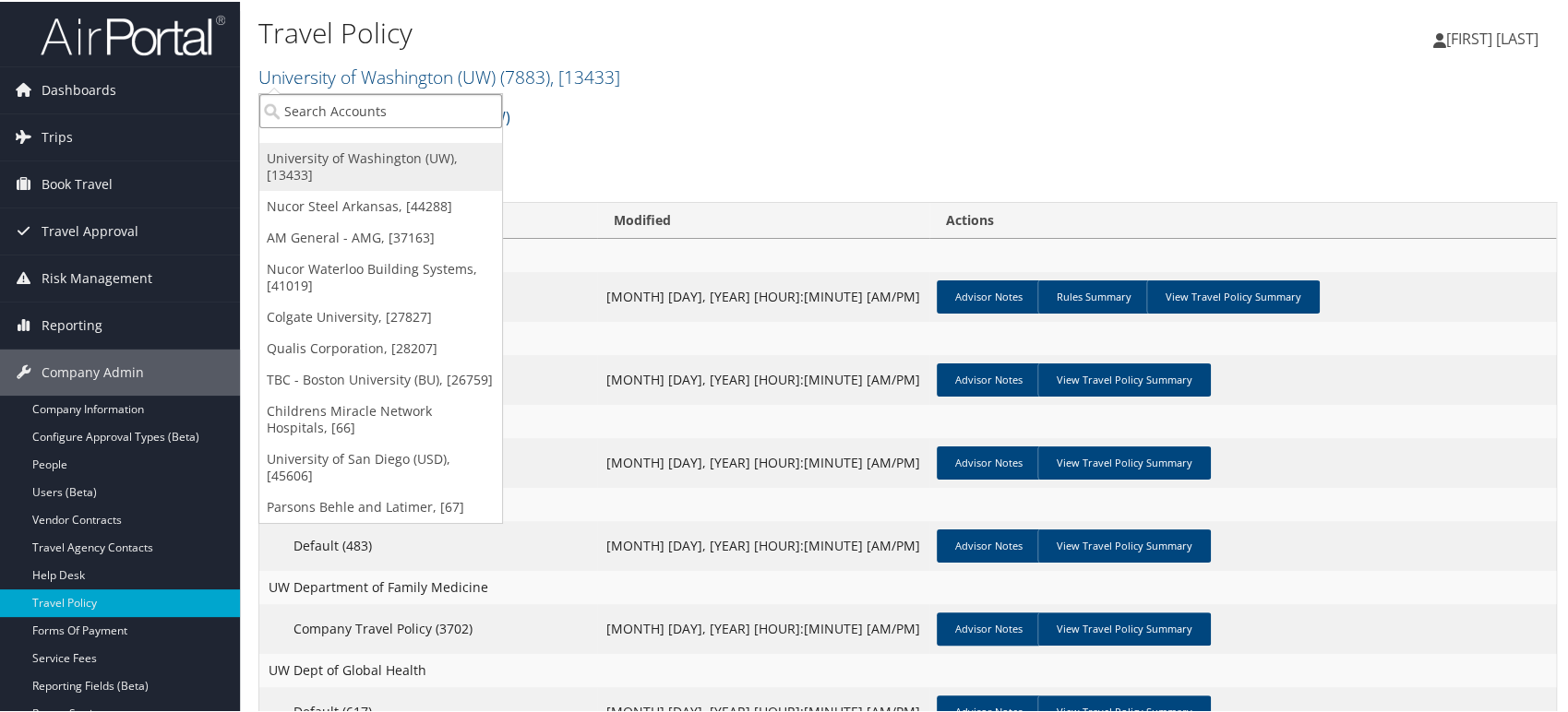 paste on "7919" 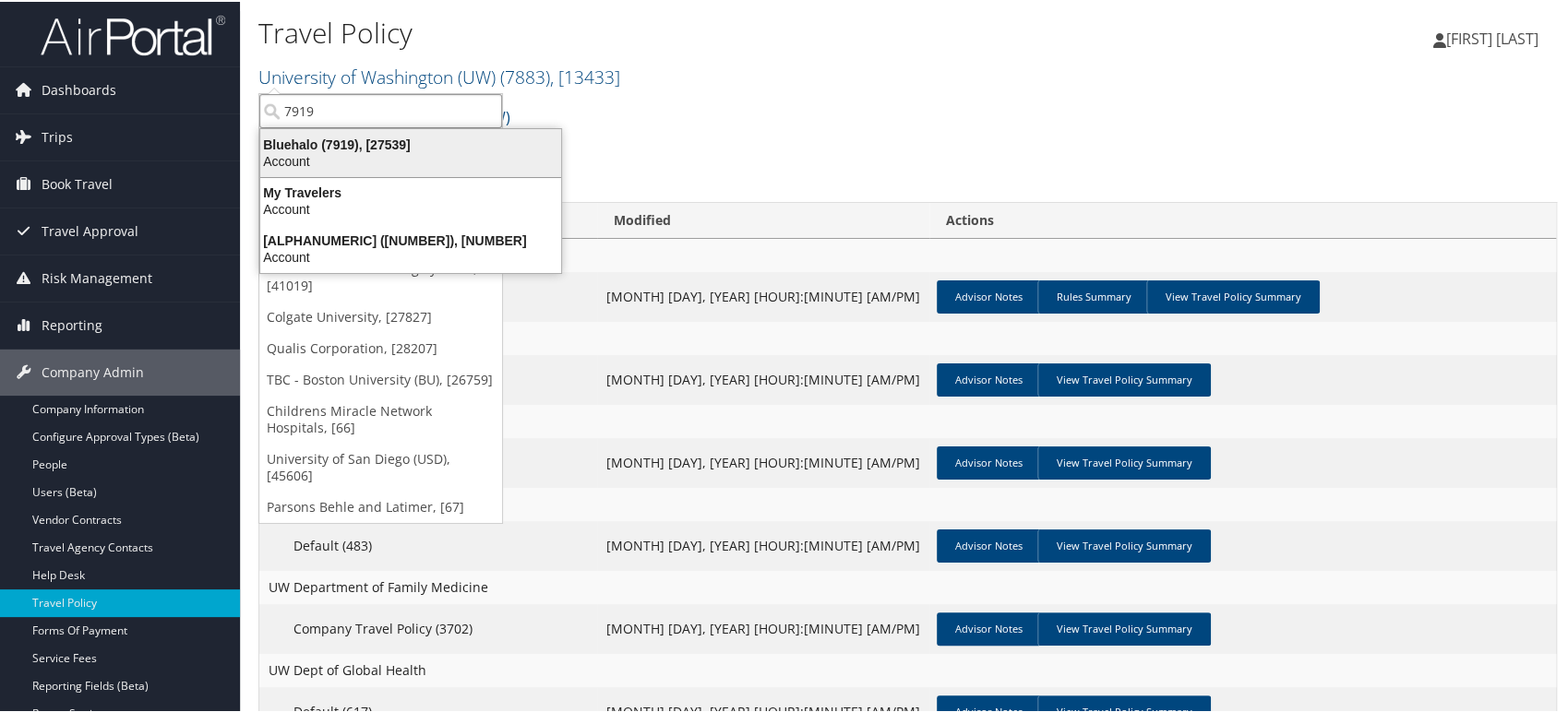 click on "Account" at bounding box center [411, 160] 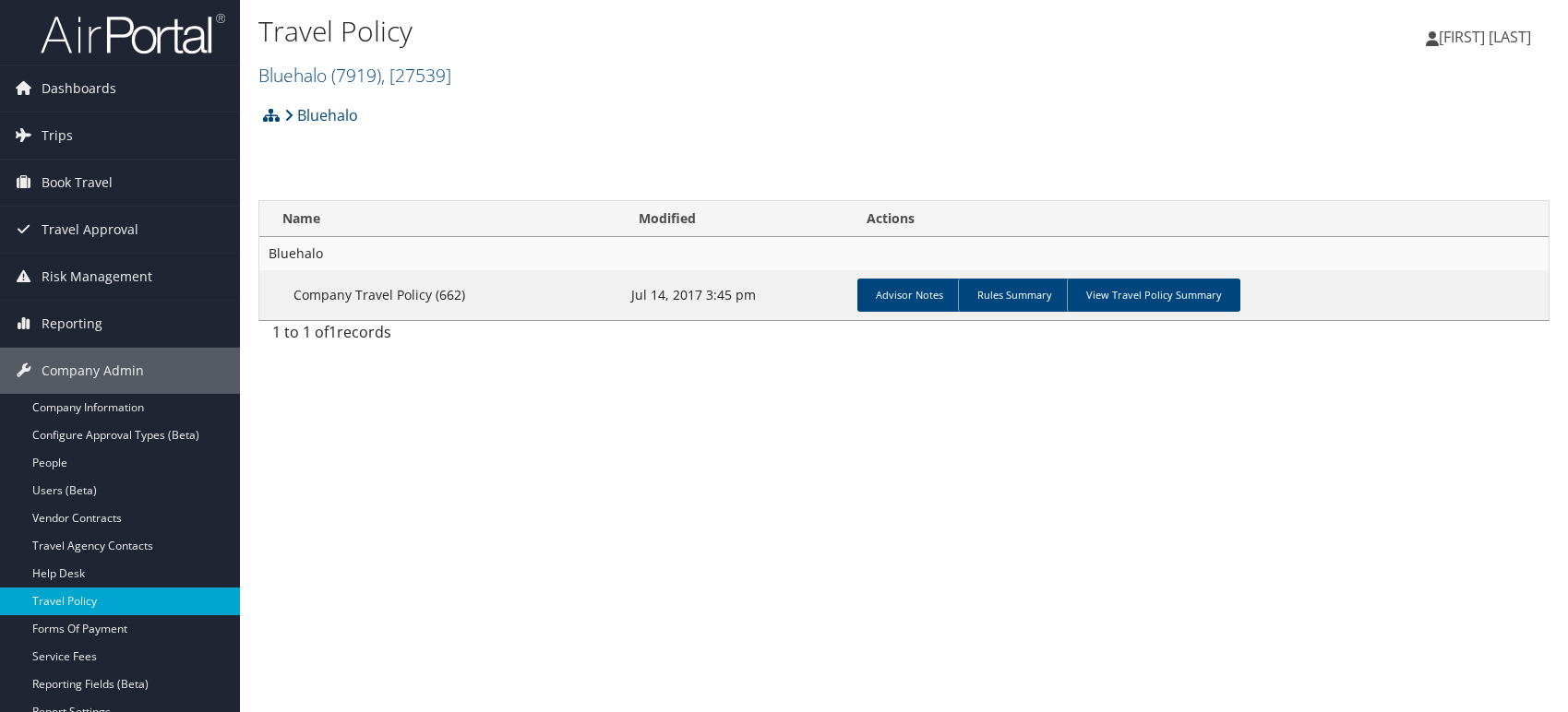 scroll, scrollTop: 0, scrollLeft: 0, axis: both 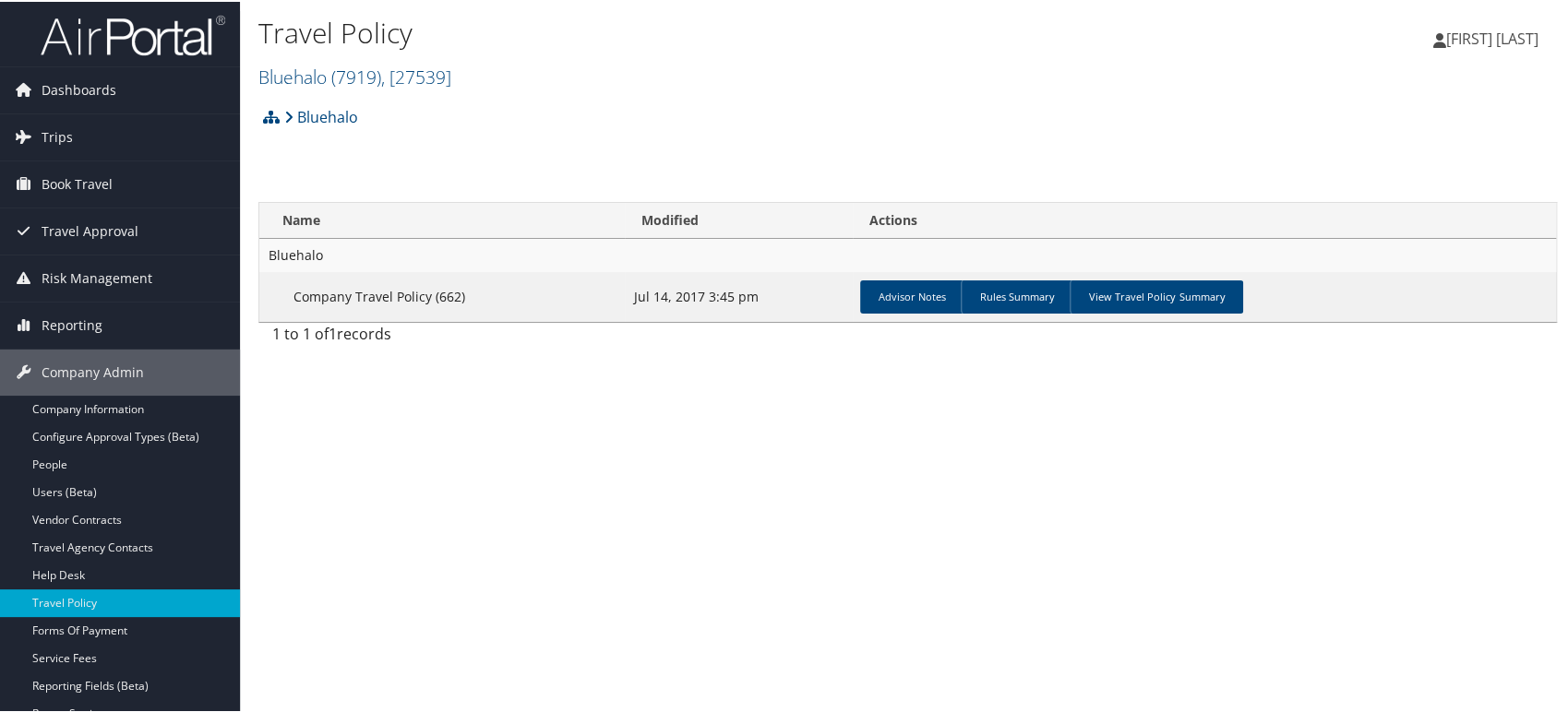 click on "View Travel Policy Summary" at bounding box center [1156, 295] 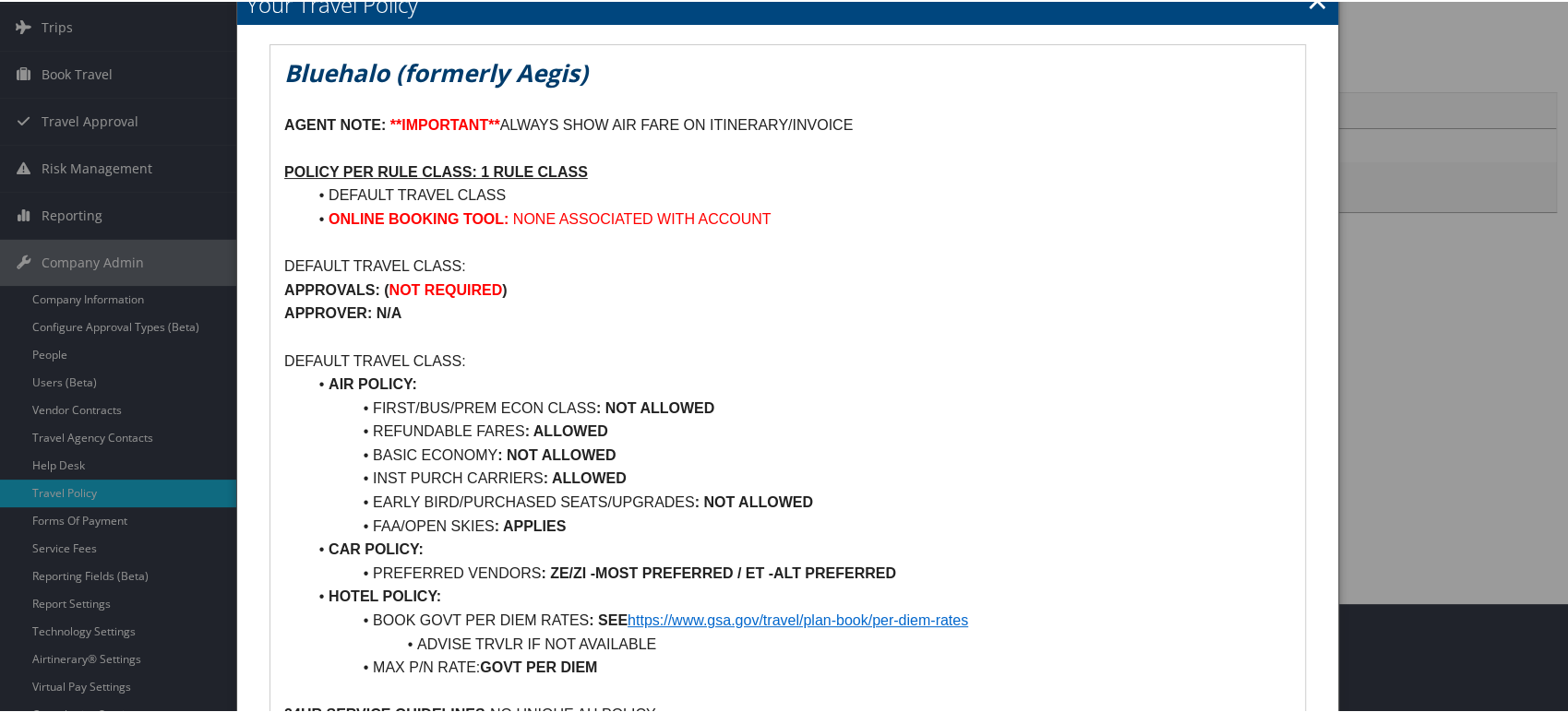 scroll, scrollTop: 0, scrollLeft: 0, axis: both 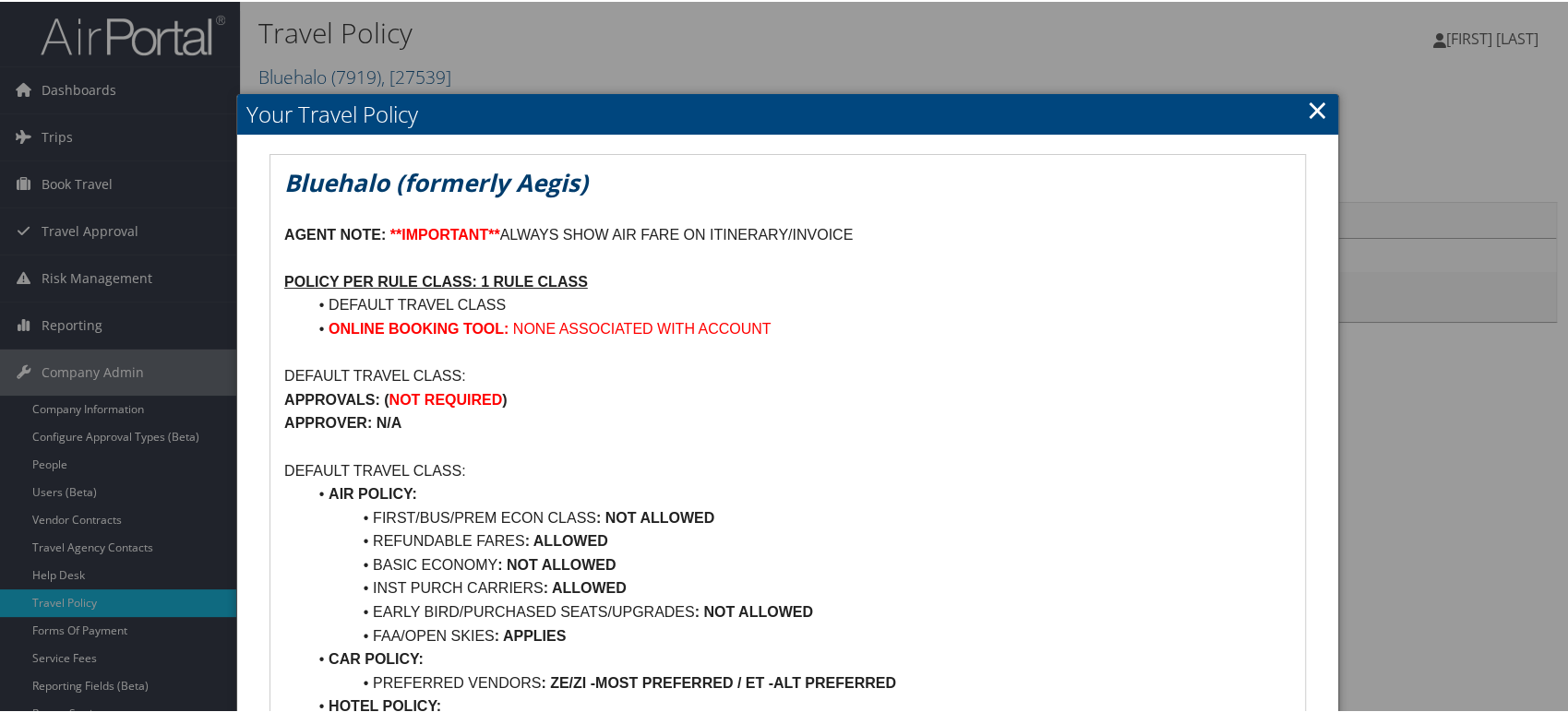 click on "×" at bounding box center [1317, 108] 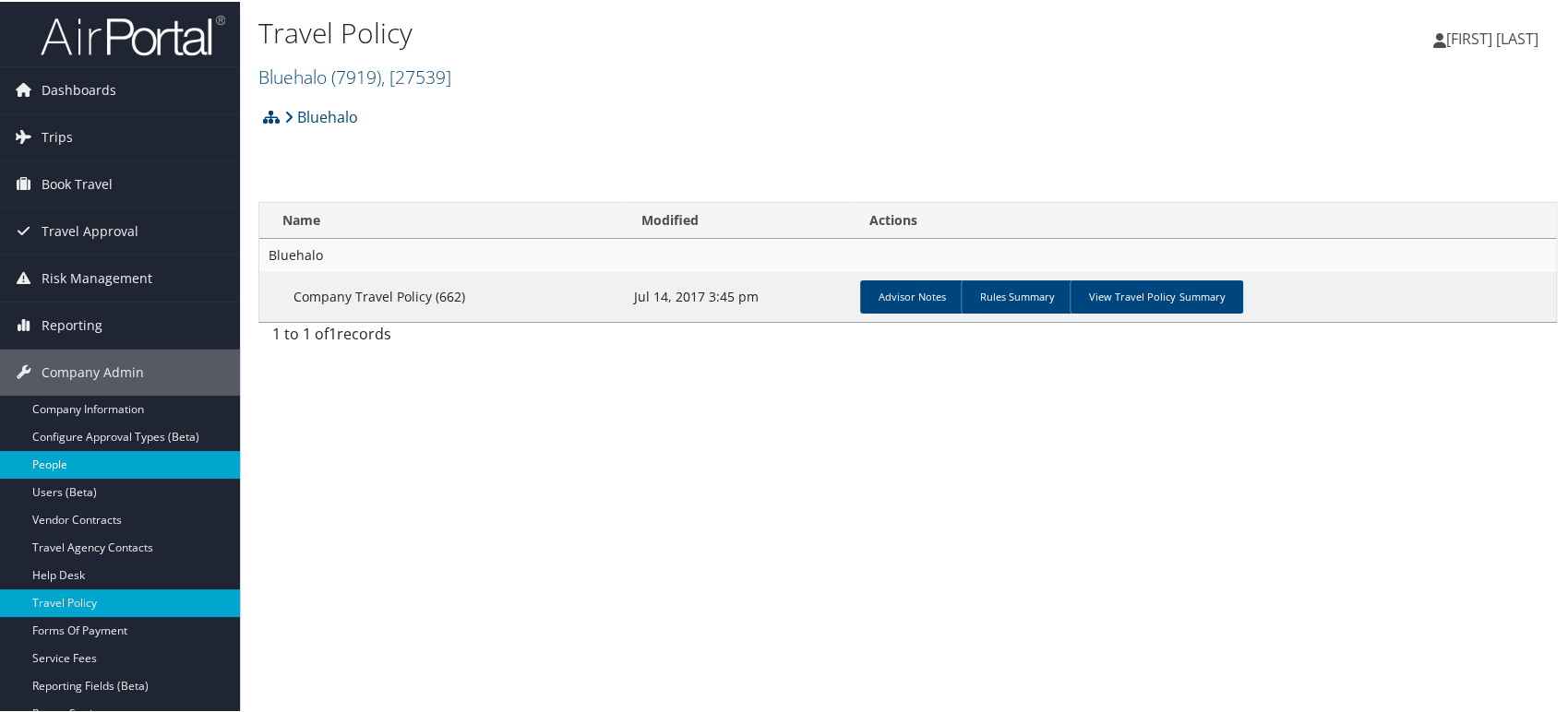 click on "People" at bounding box center [120, 463] 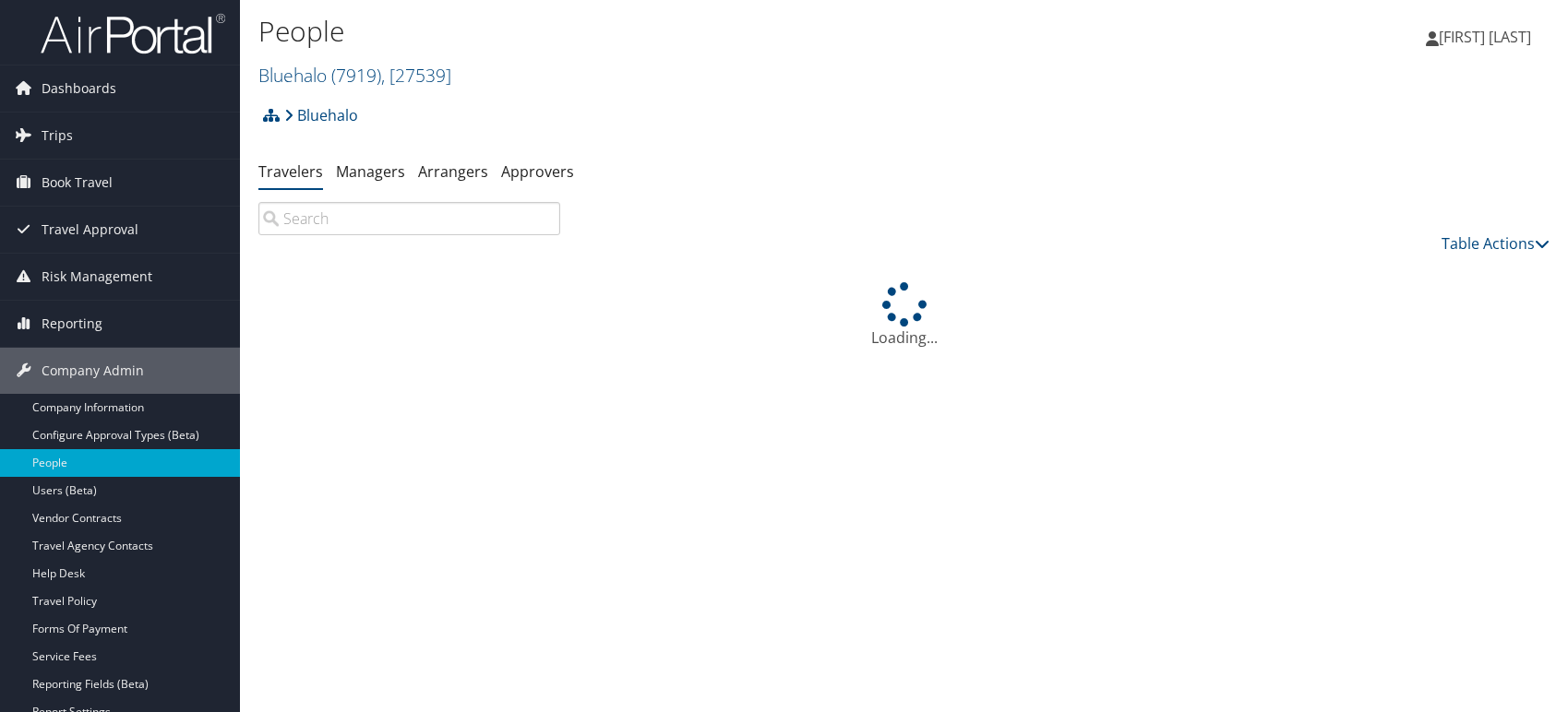 click at bounding box center [409, 219] 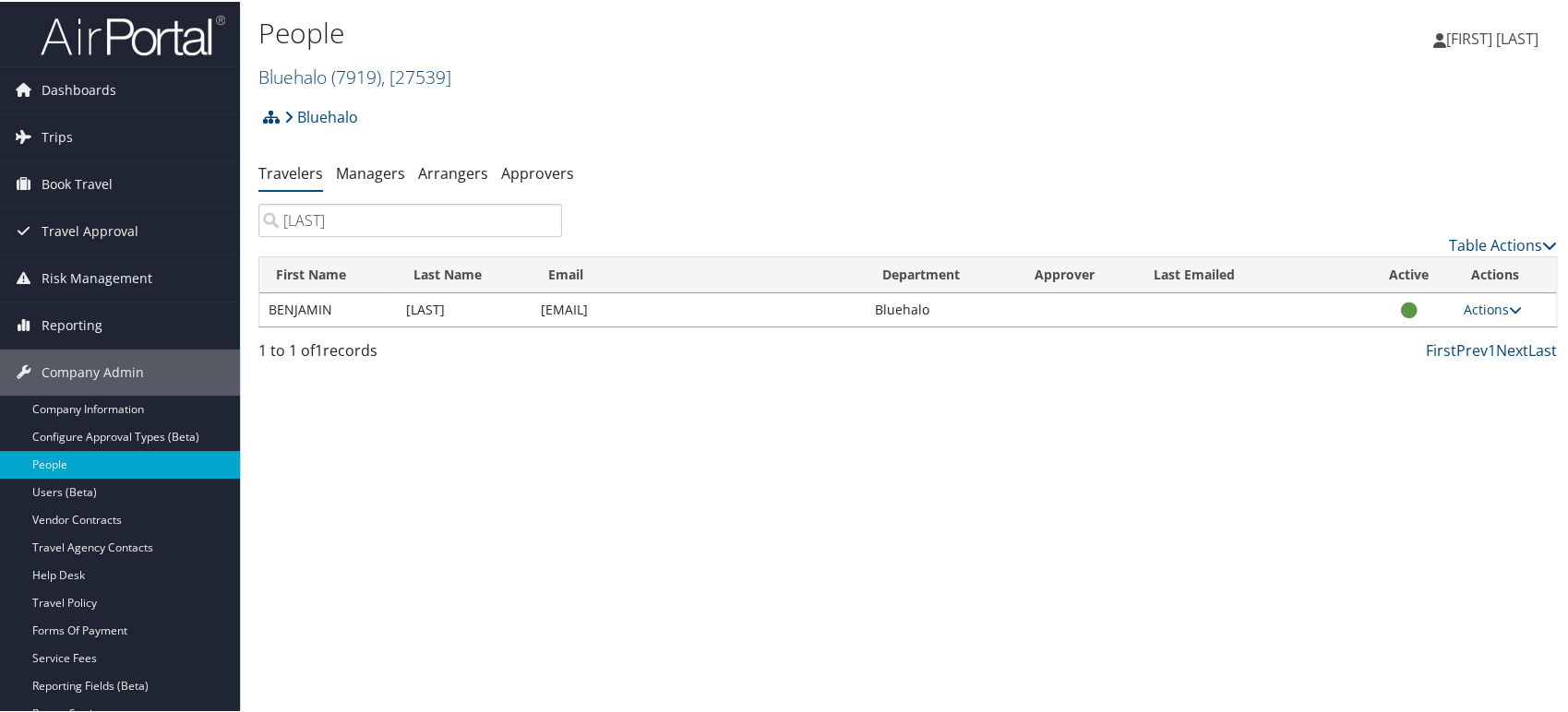 type on "matthews" 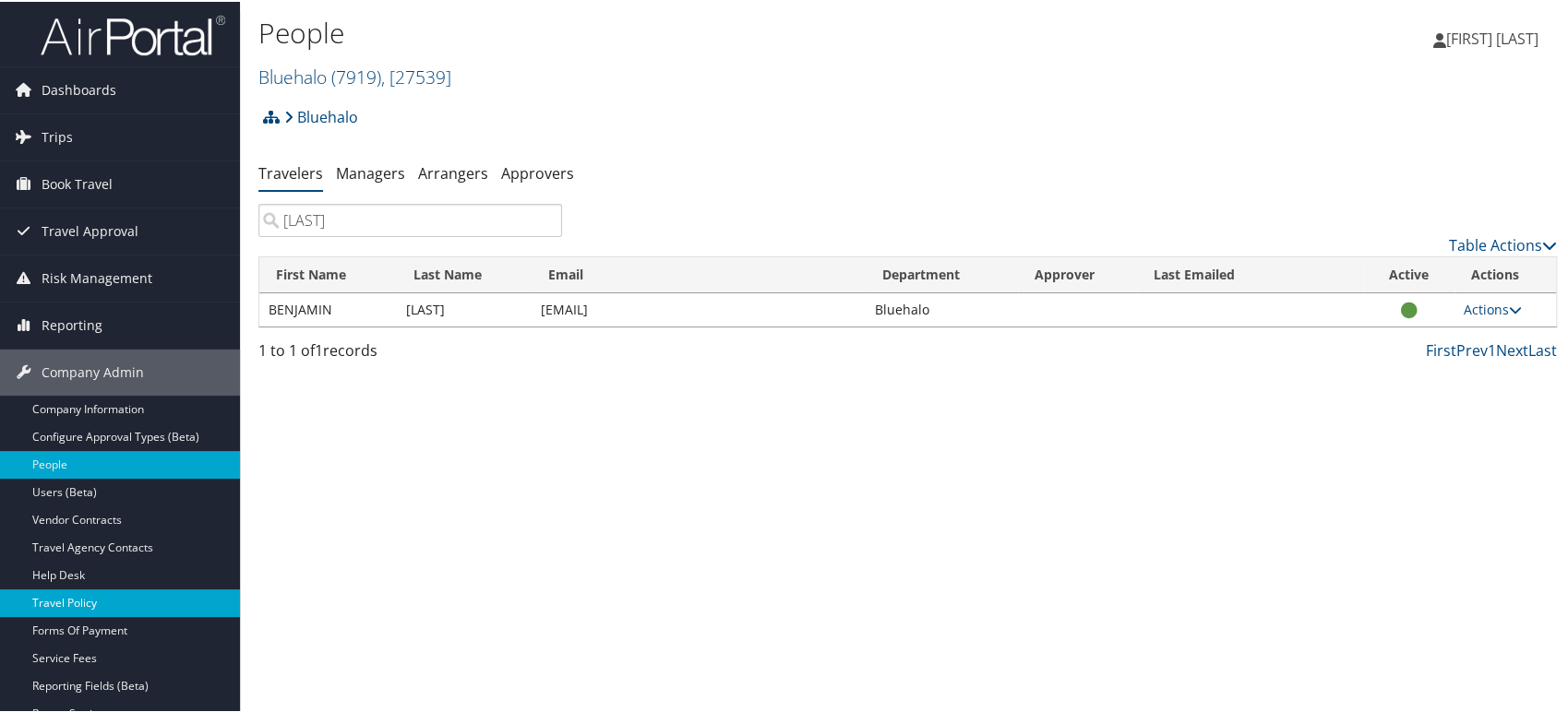 click on "Travel Policy" at bounding box center (120, 601) 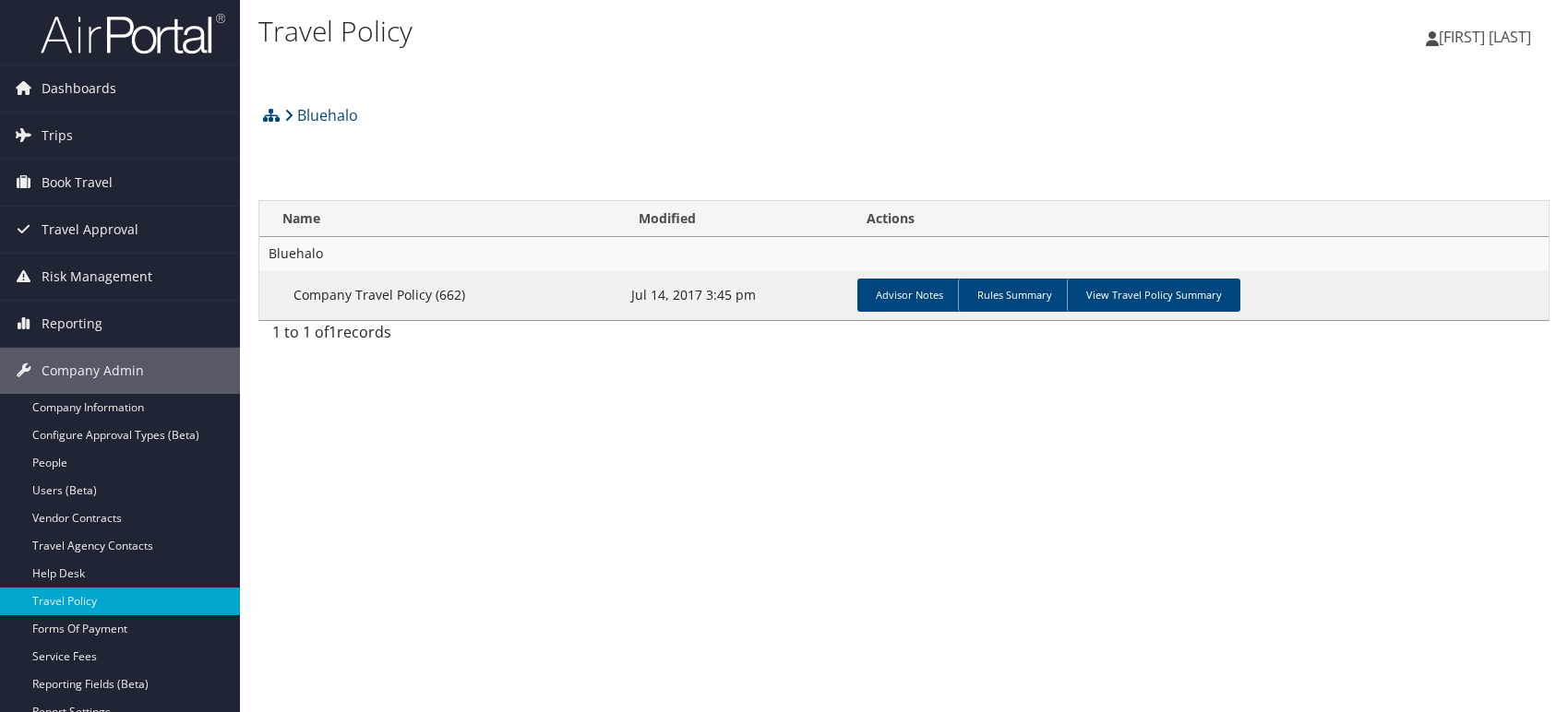 scroll, scrollTop: 0, scrollLeft: 0, axis: both 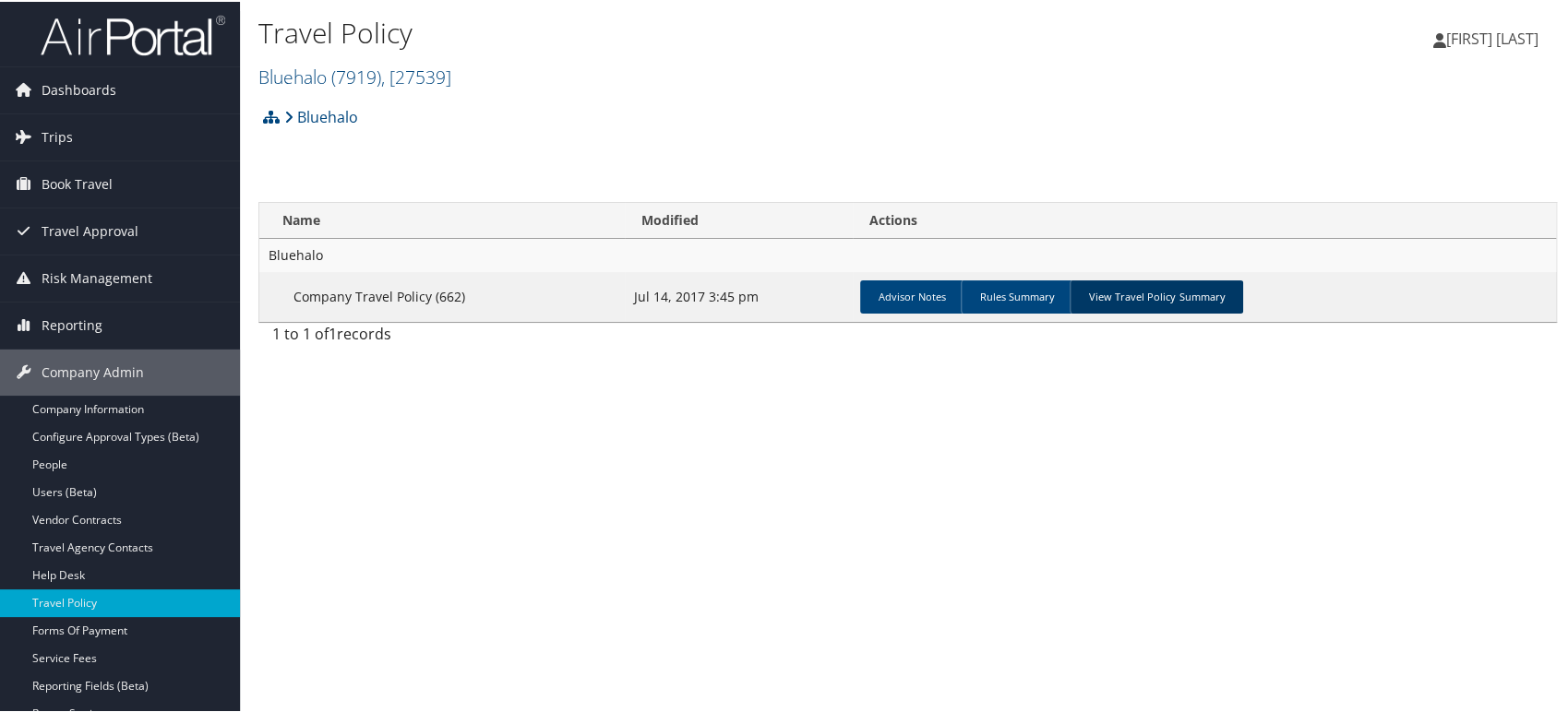 click on "View Travel Policy Summary" at bounding box center (1156, 295) 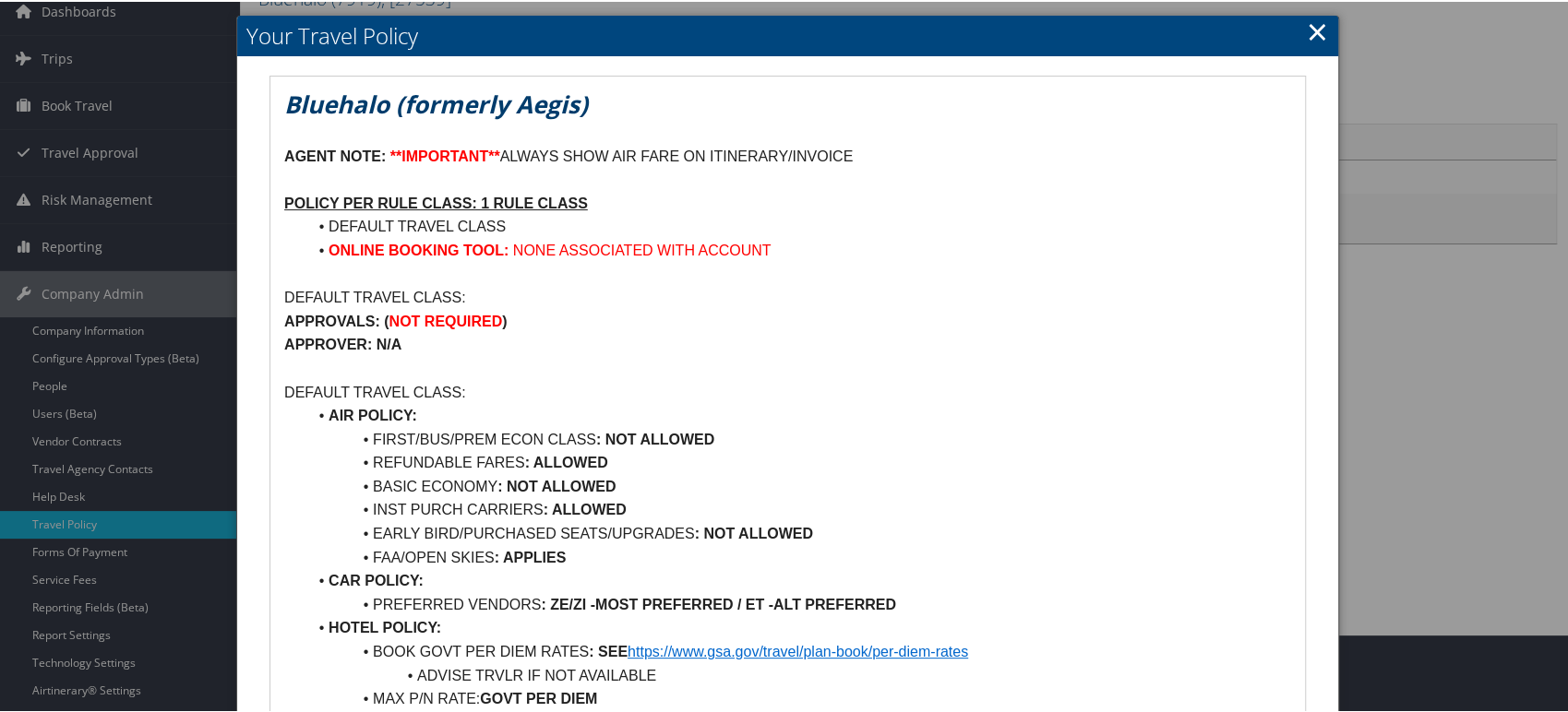 scroll, scrollTop: 0, scrollLeft: 0, axis: both 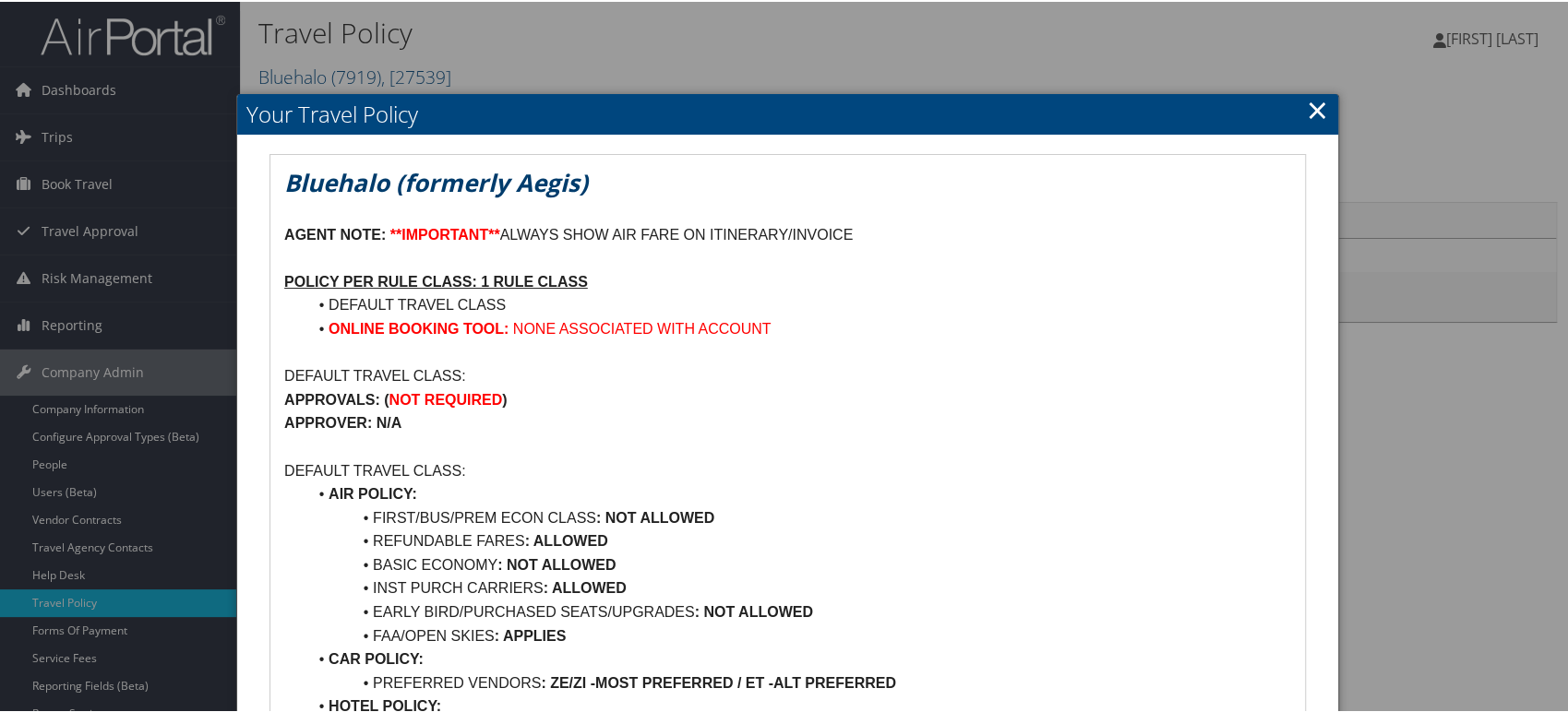 drag, startPoint x: 1313, startPoint y: 114, endPoint x: 816, endPoint y: 149, distance: 498.2309 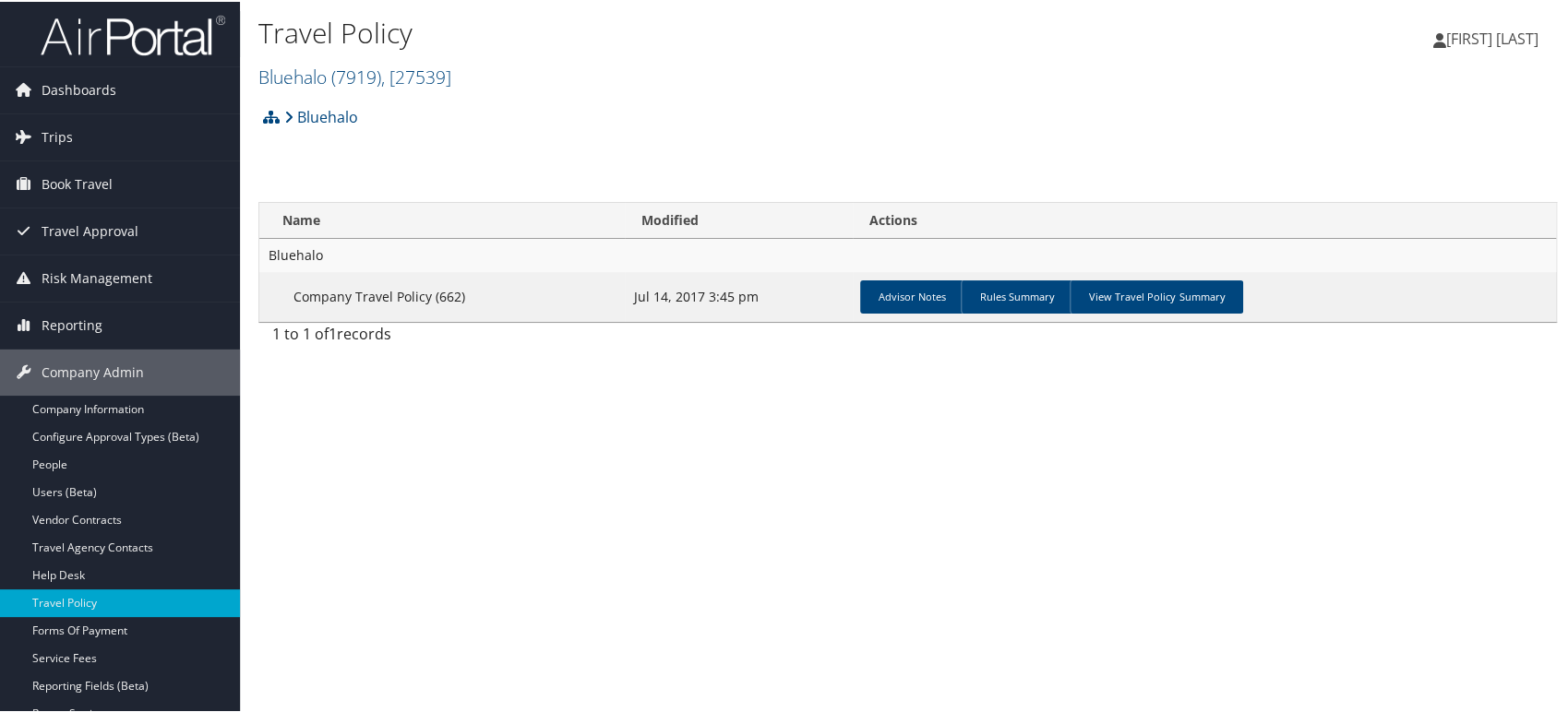 click at bounding box center [133, 33] 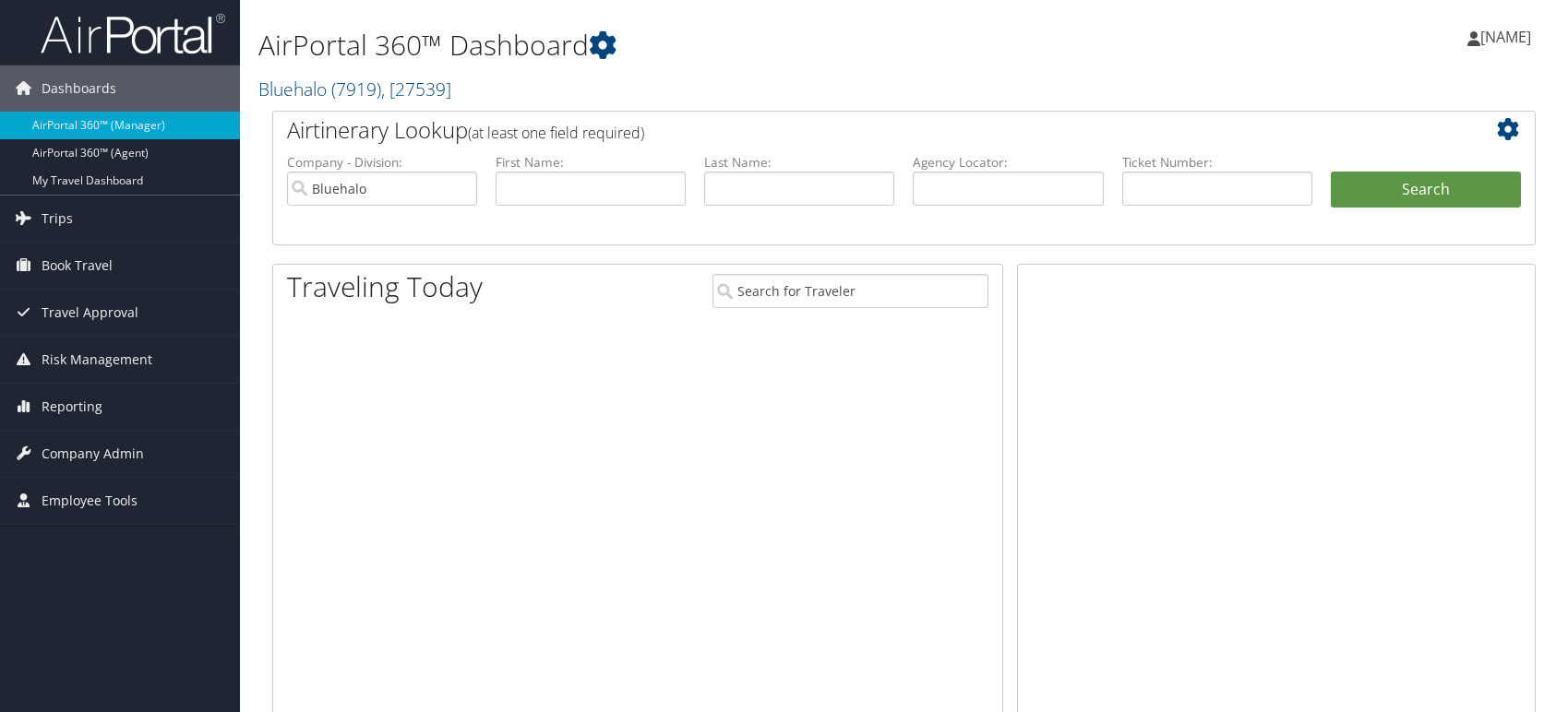 scroll, scrollTop: 0, scrollLeft: 0, axis: both 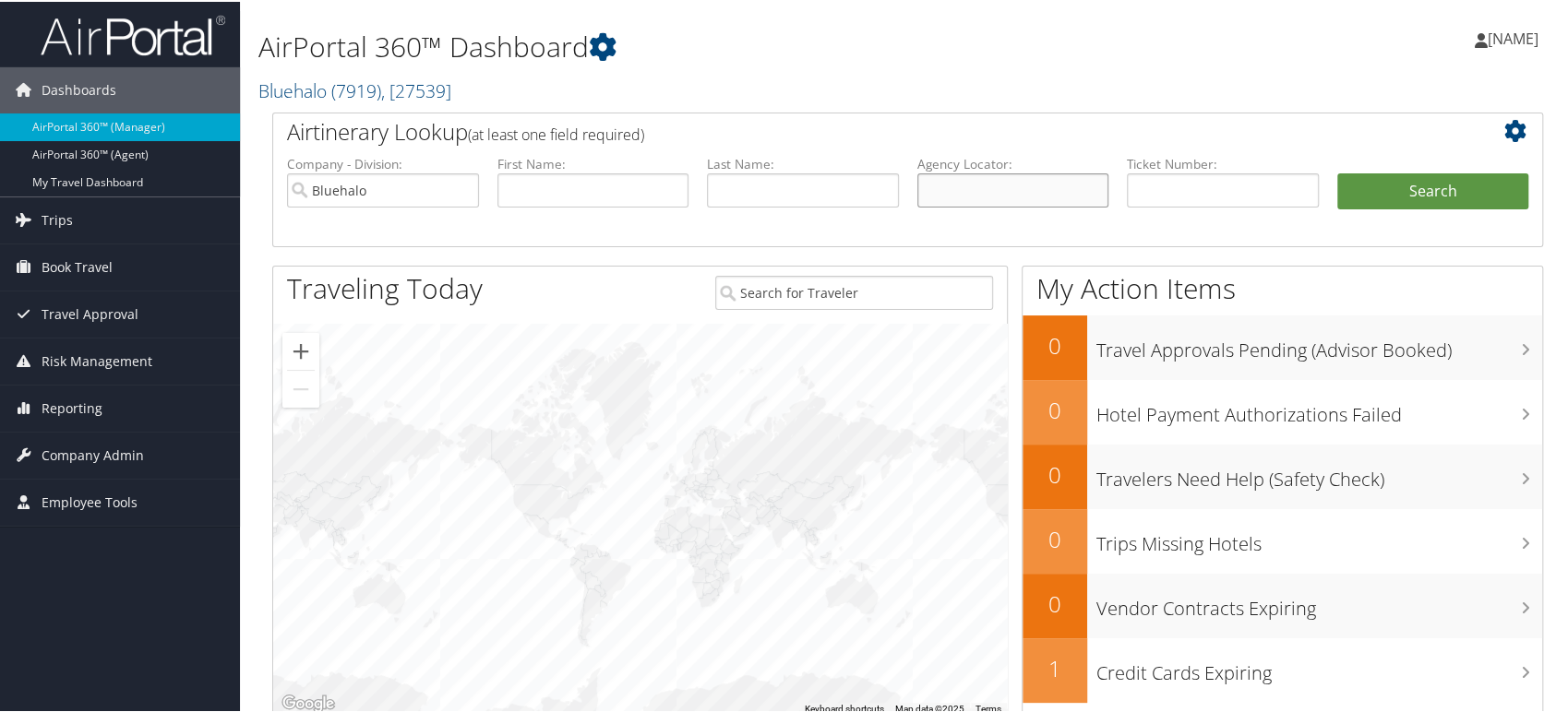 click at bounding box center [1013, 188] 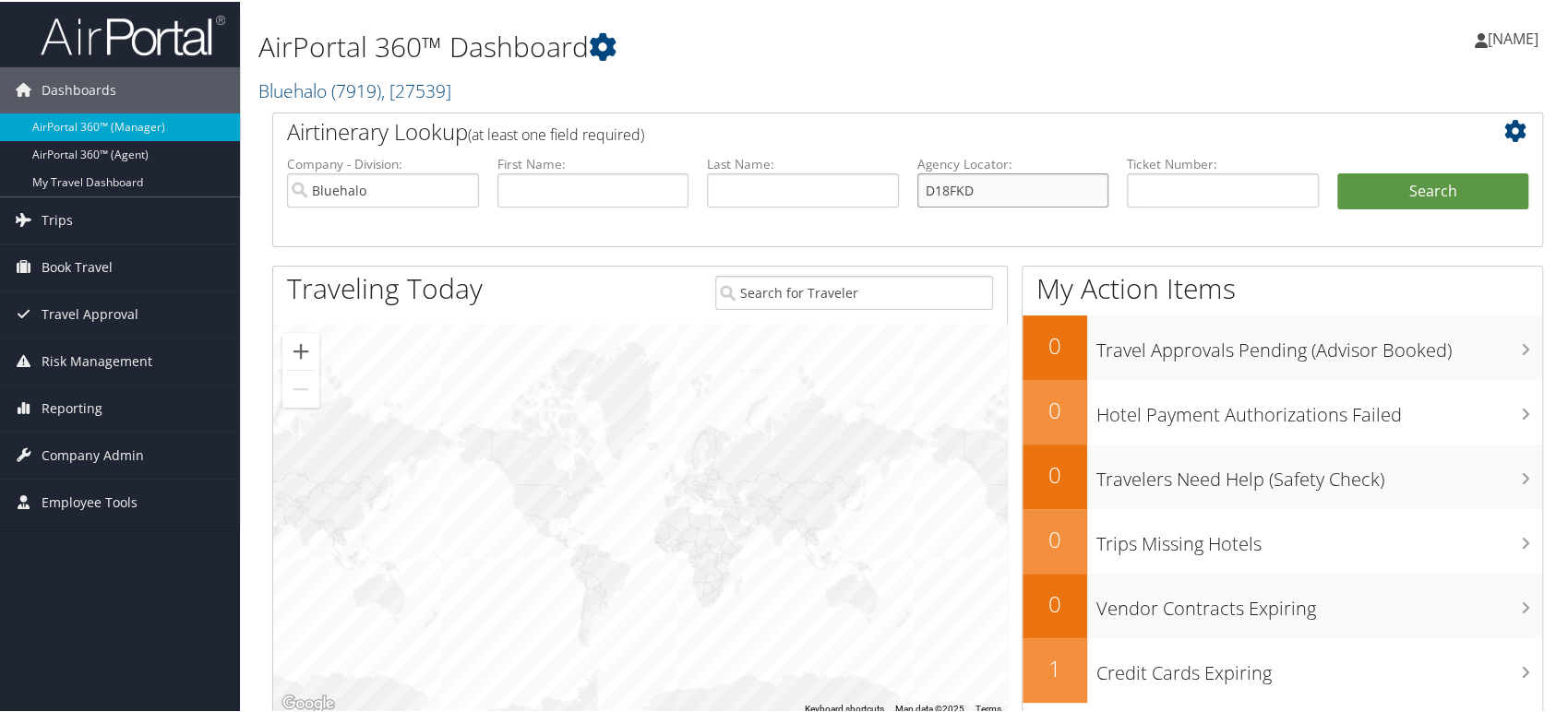 type on "D18FKD" 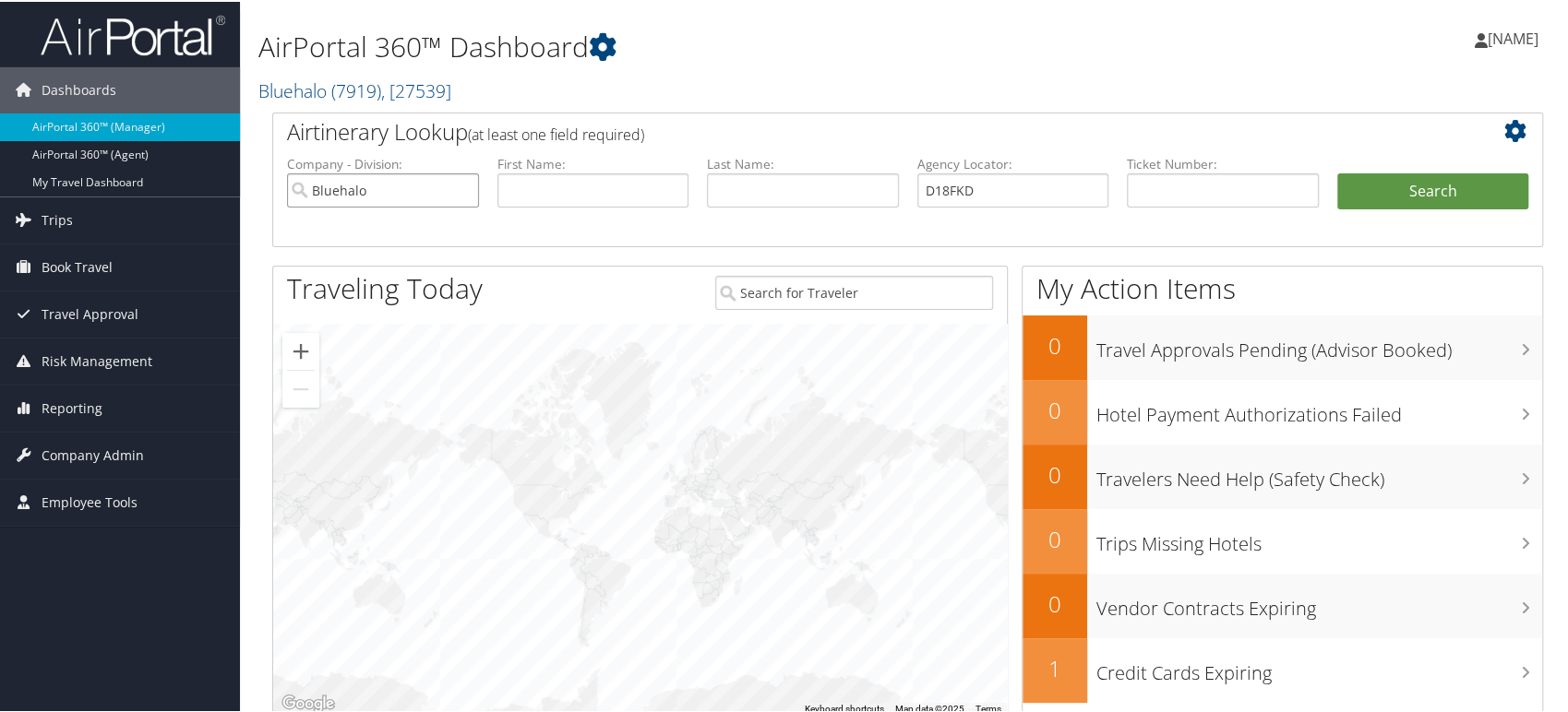 click on "Bluehalo" at bounding box center (383, 188) 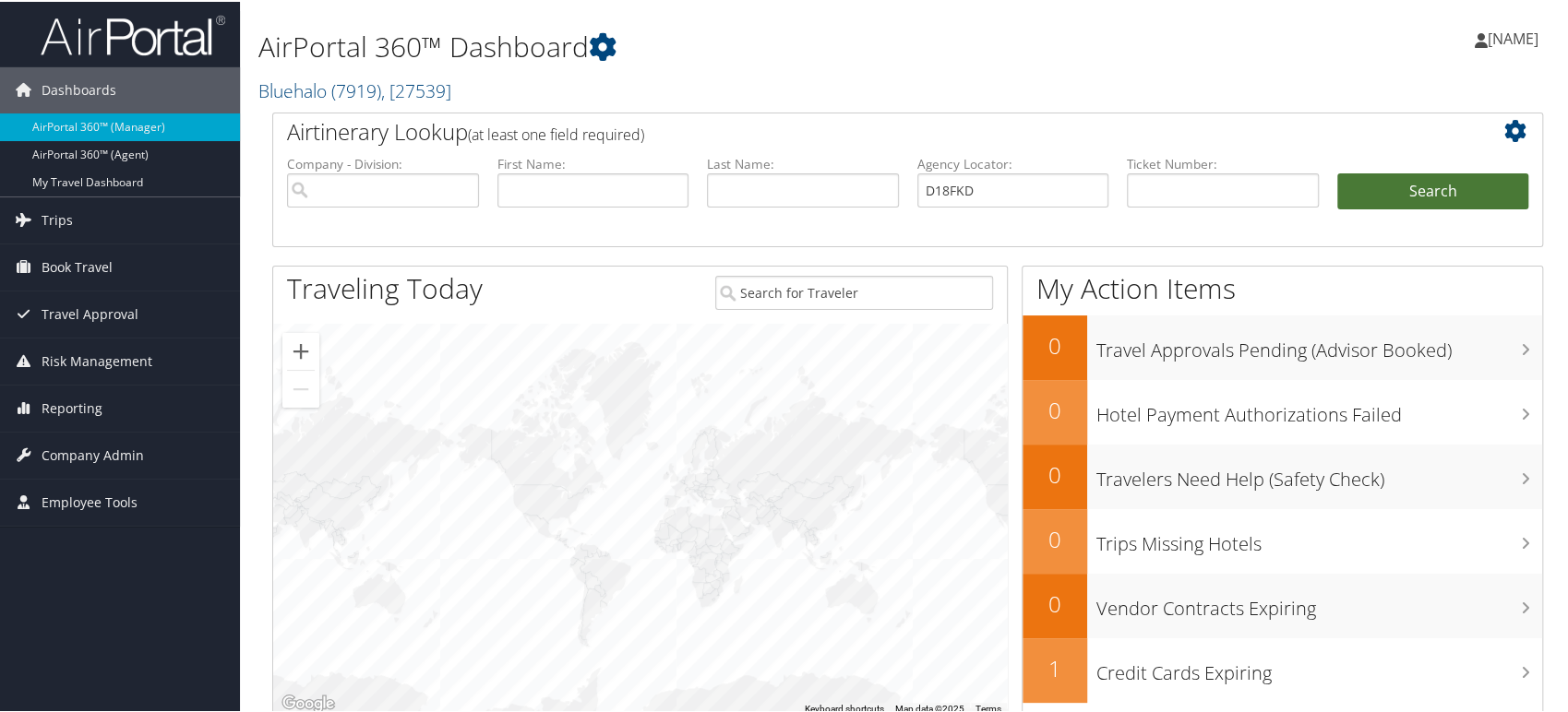 click on "Search" at bounding box center (1433, 208) 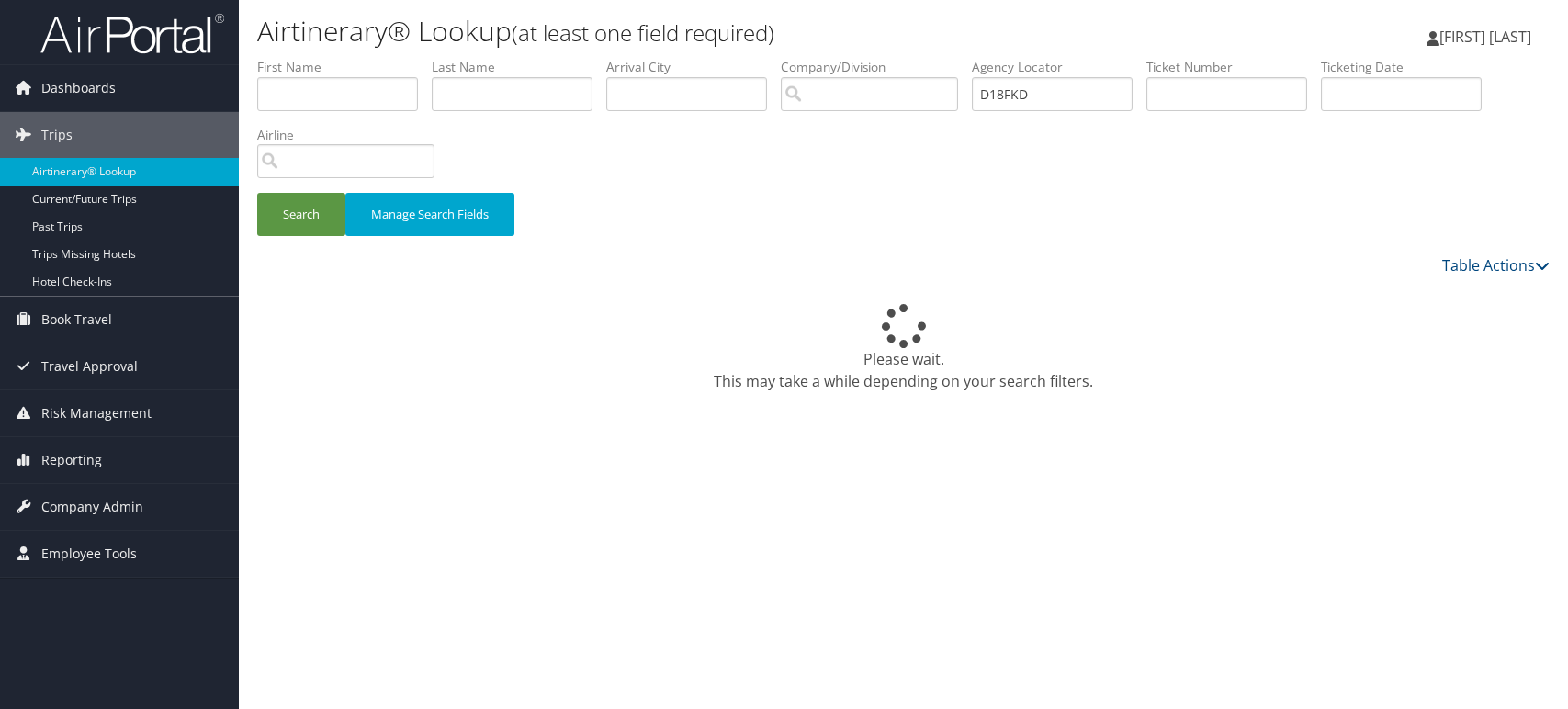 scroll, scrollTop: 0, scrollLeft: 0, axis: both 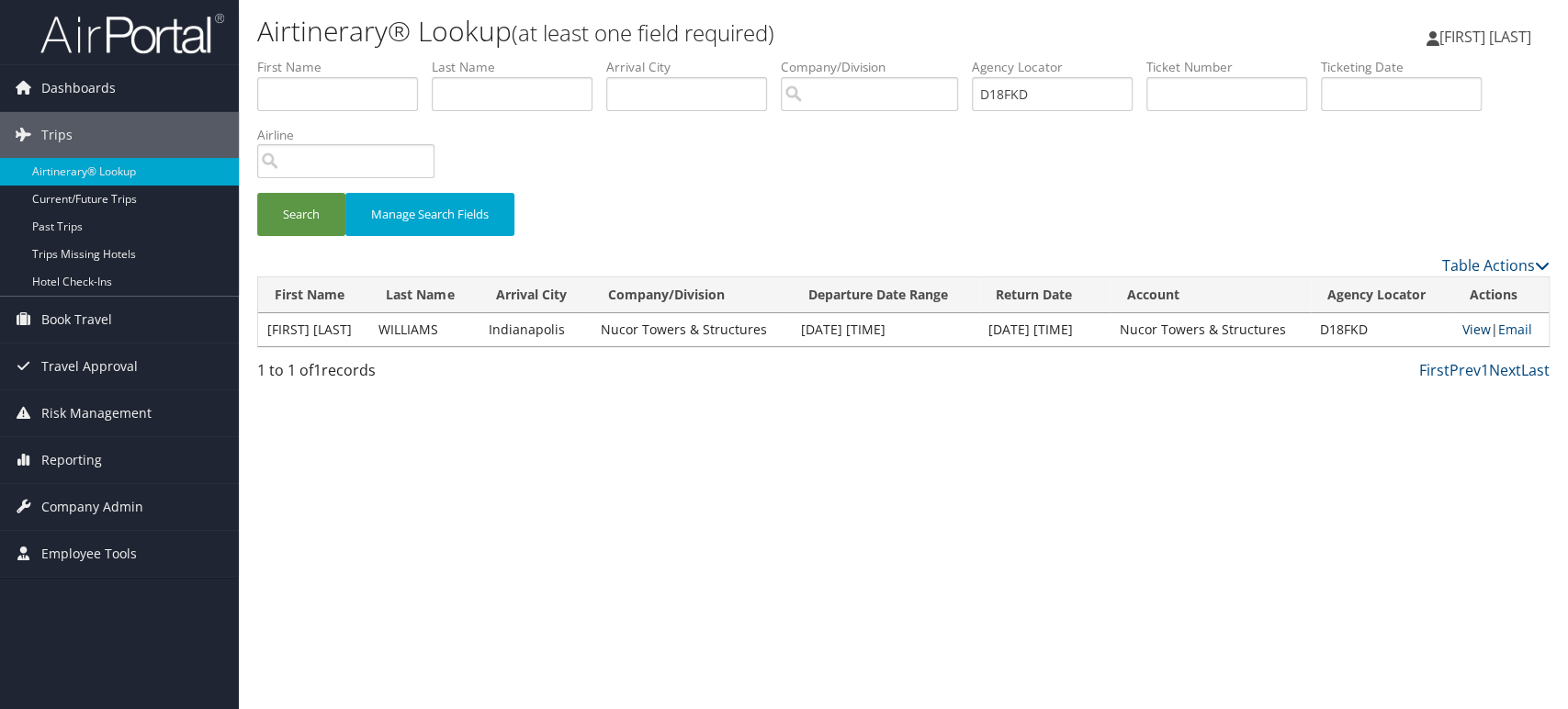 click on "View" at bounding box center [1476, 329] 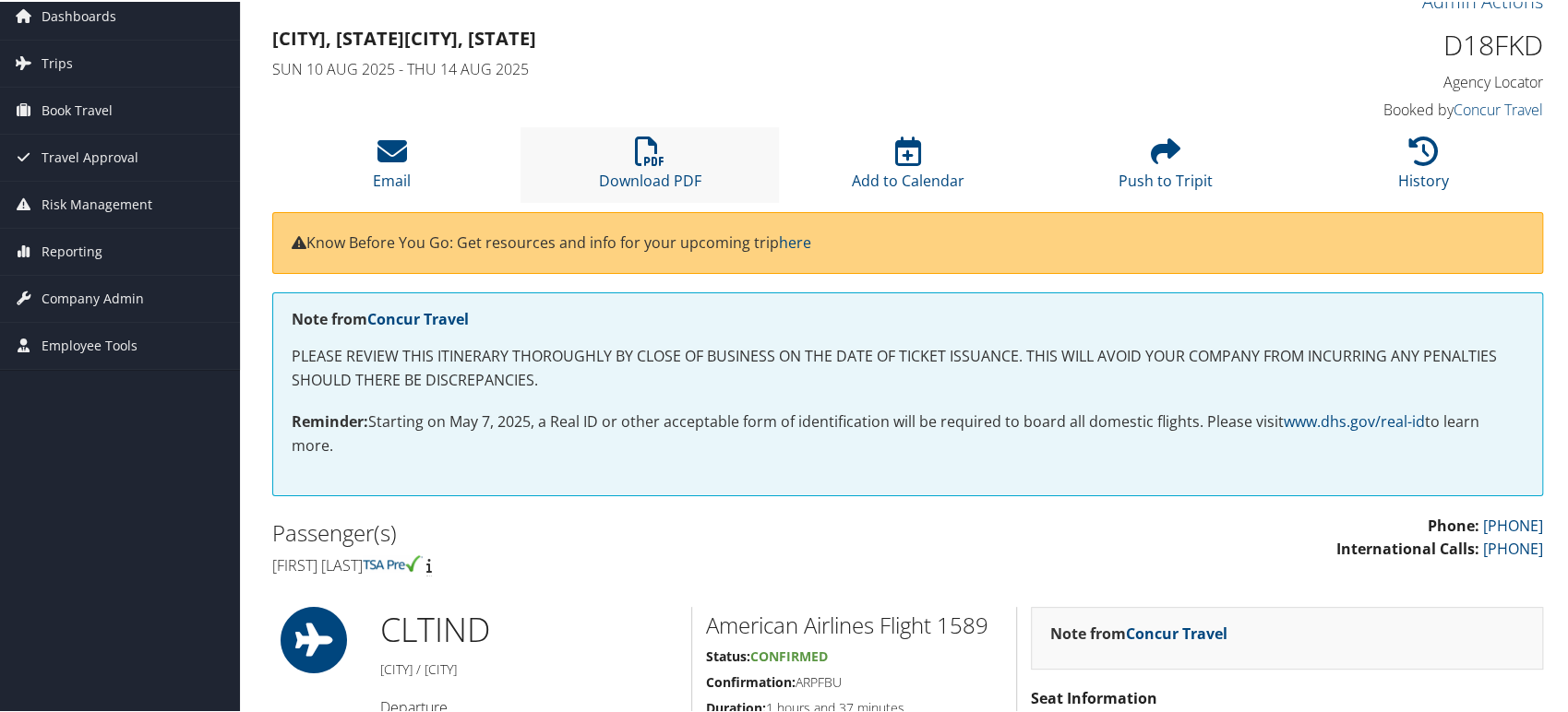 scroll, scrollTop: 0, scrollLeft: 0, axis: both 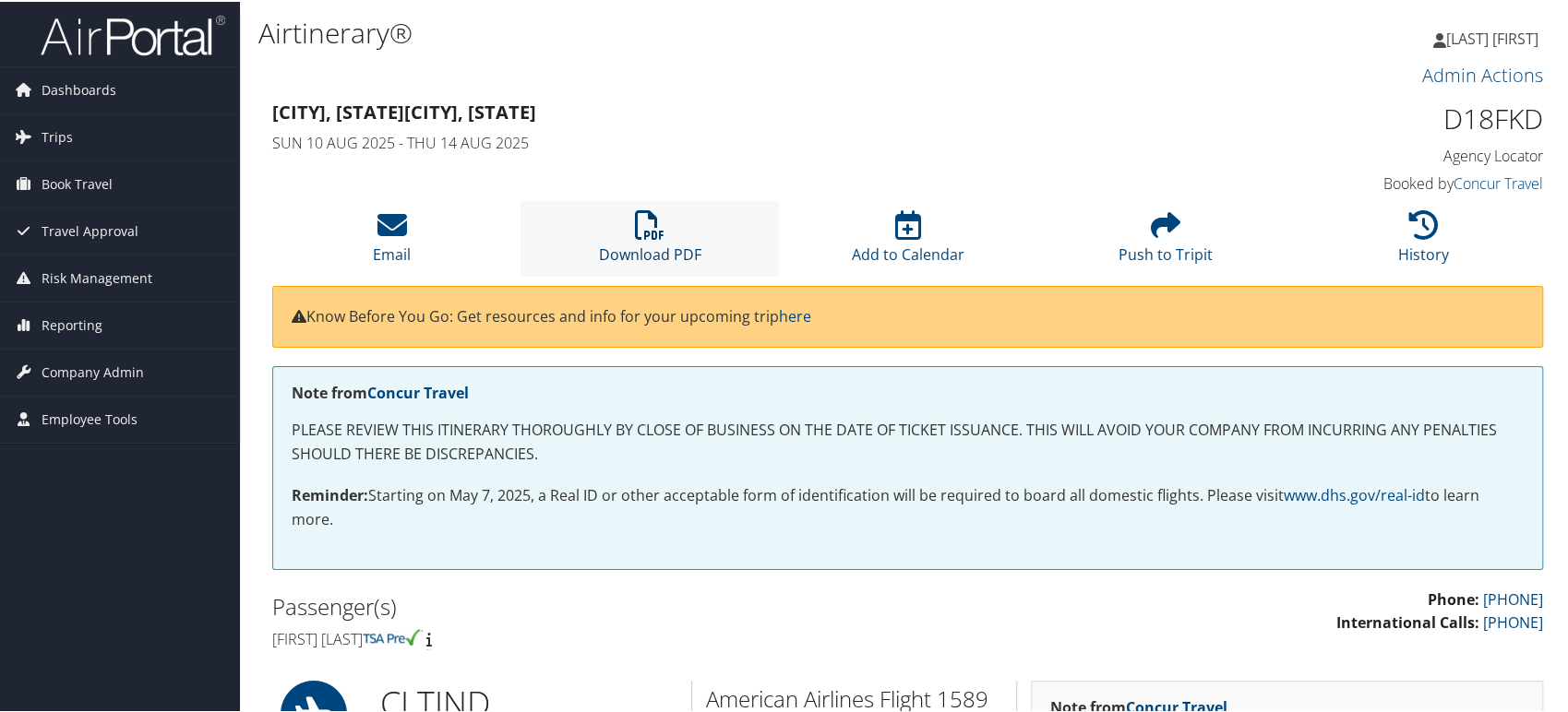 click on "Download PDF" at bounding box center [649, 236] 